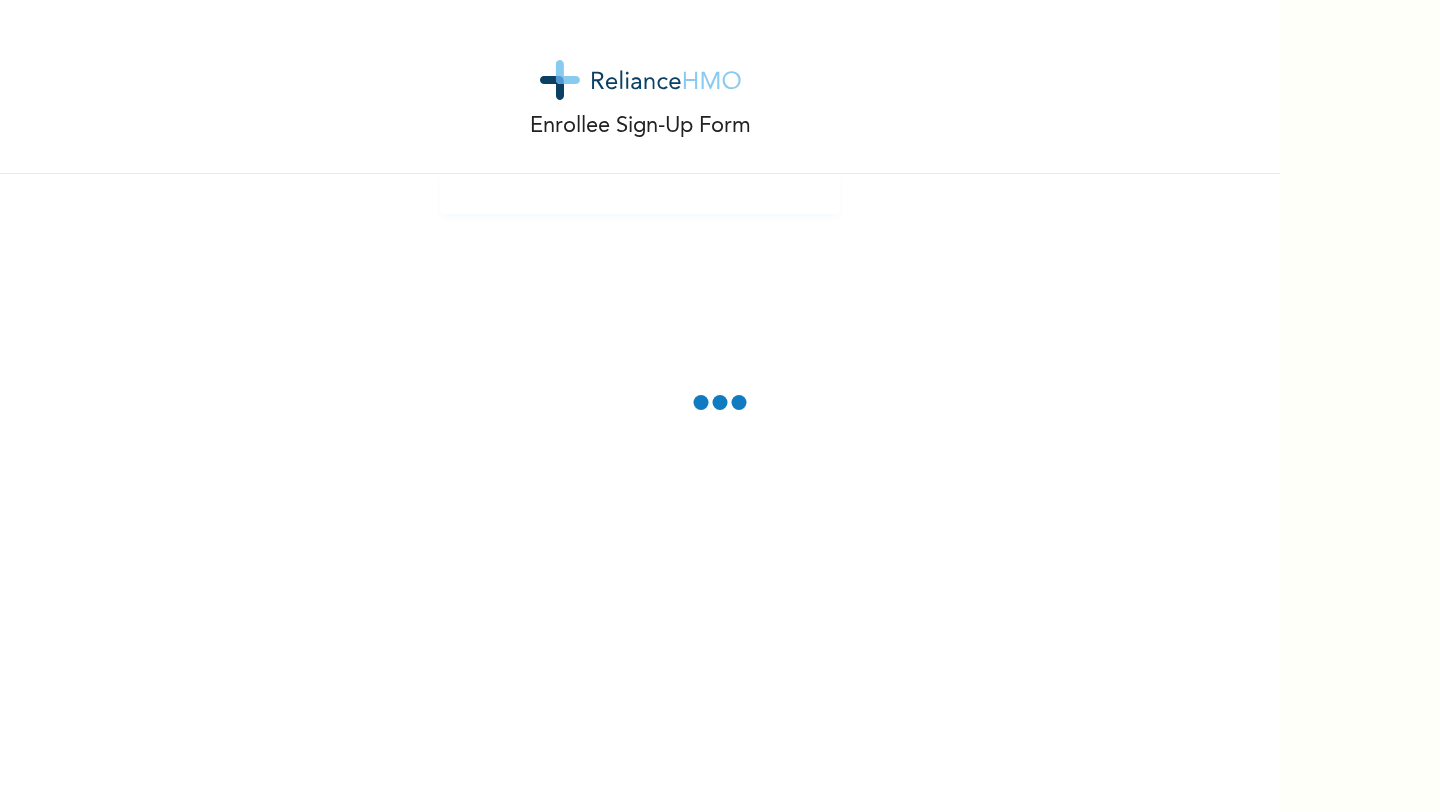 scroll, scrollTop: 0, scrollLeft: 0, axis: both 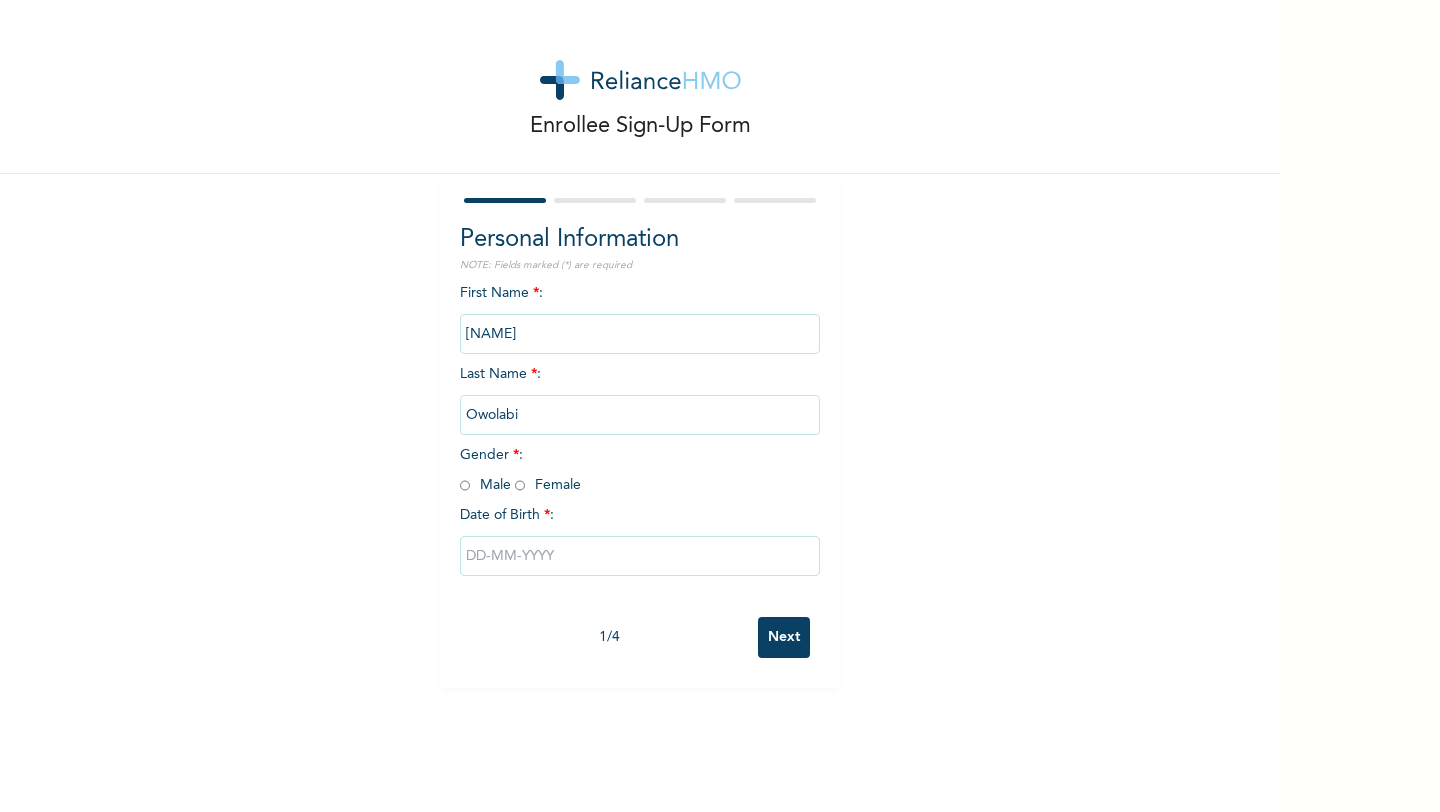 click at bounding box center [520, 485] 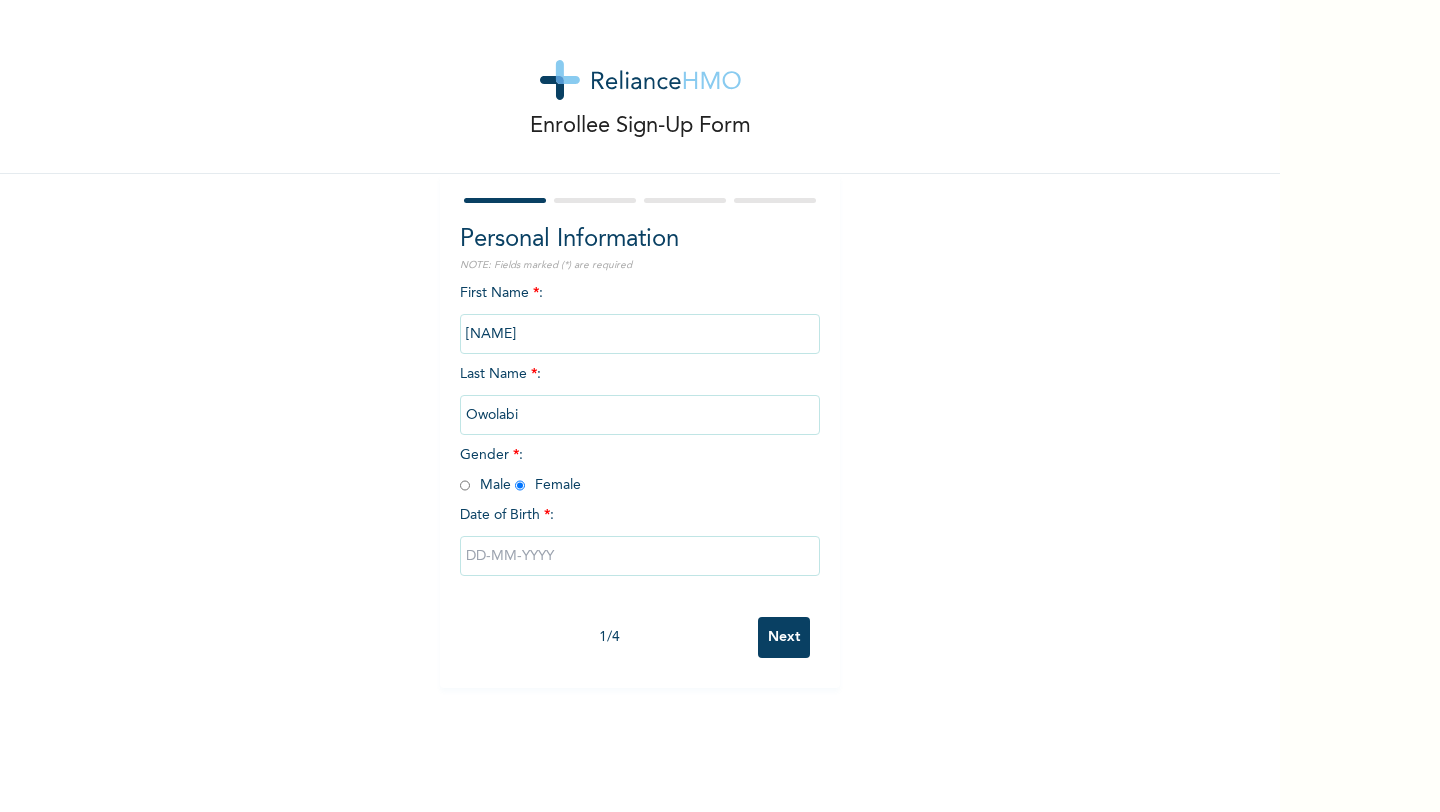 radio on "true" 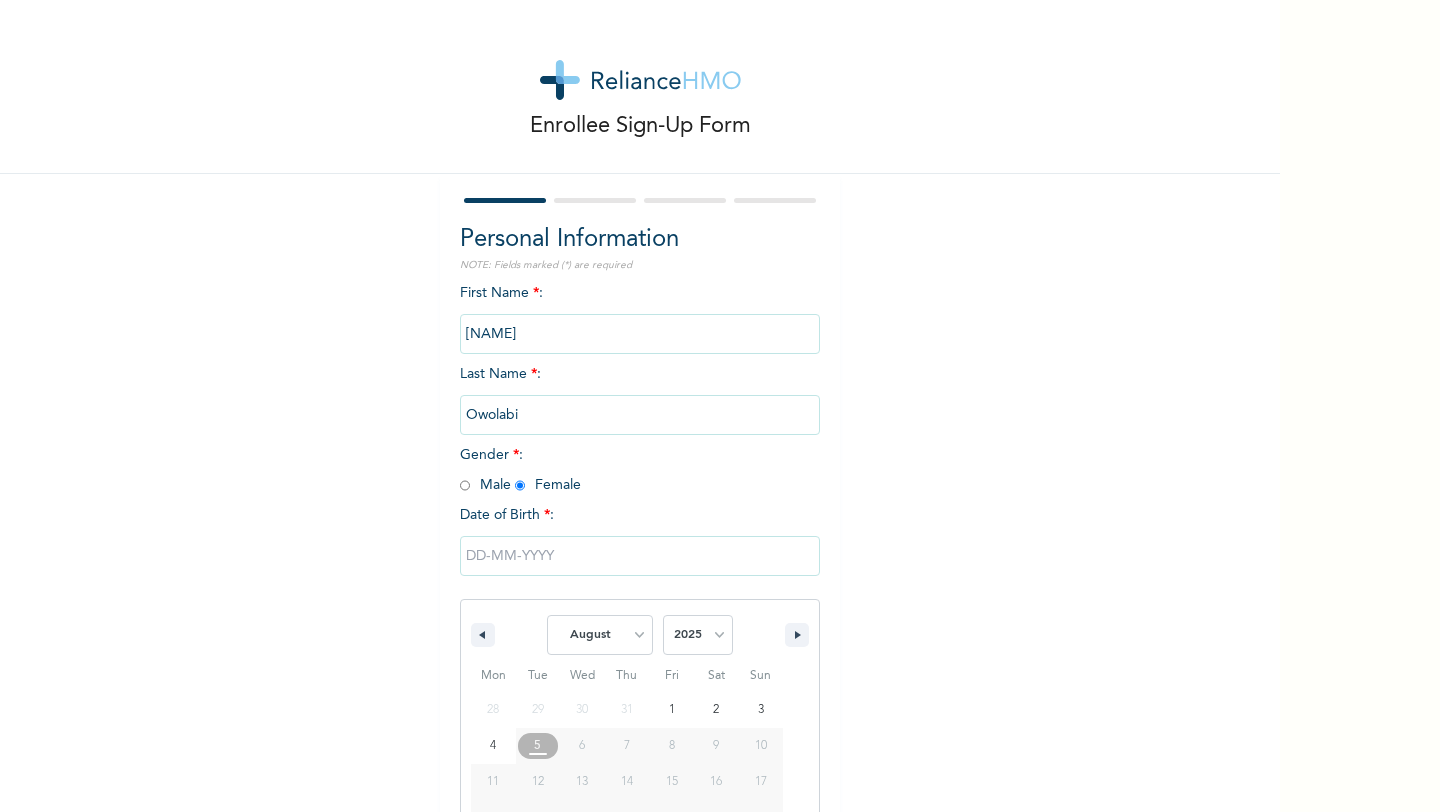 scroll, scrollTop: 81, scrollLeft: 0, axis: vertical 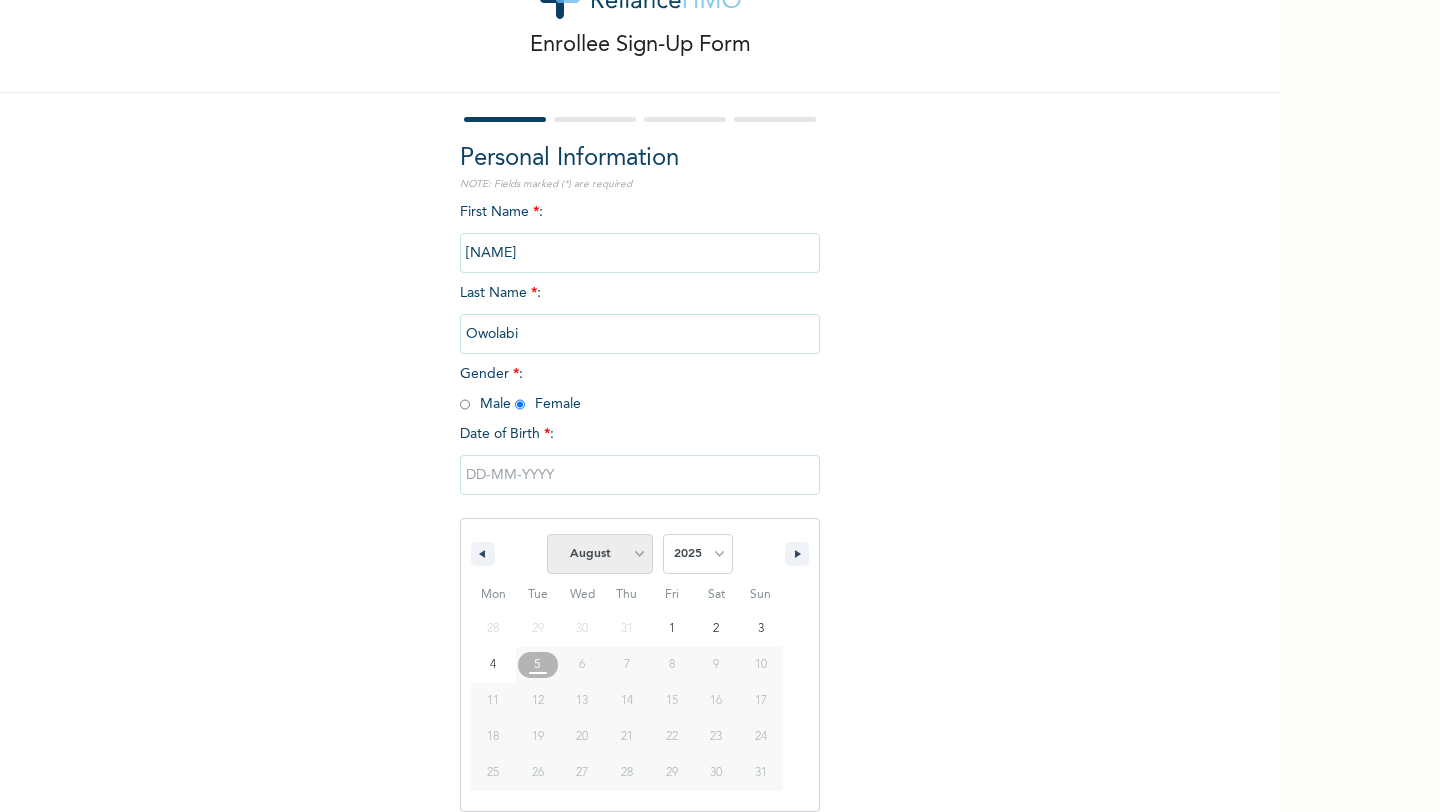 click on "January February March April May June July August September October November December" at bounding box center [600, 554] 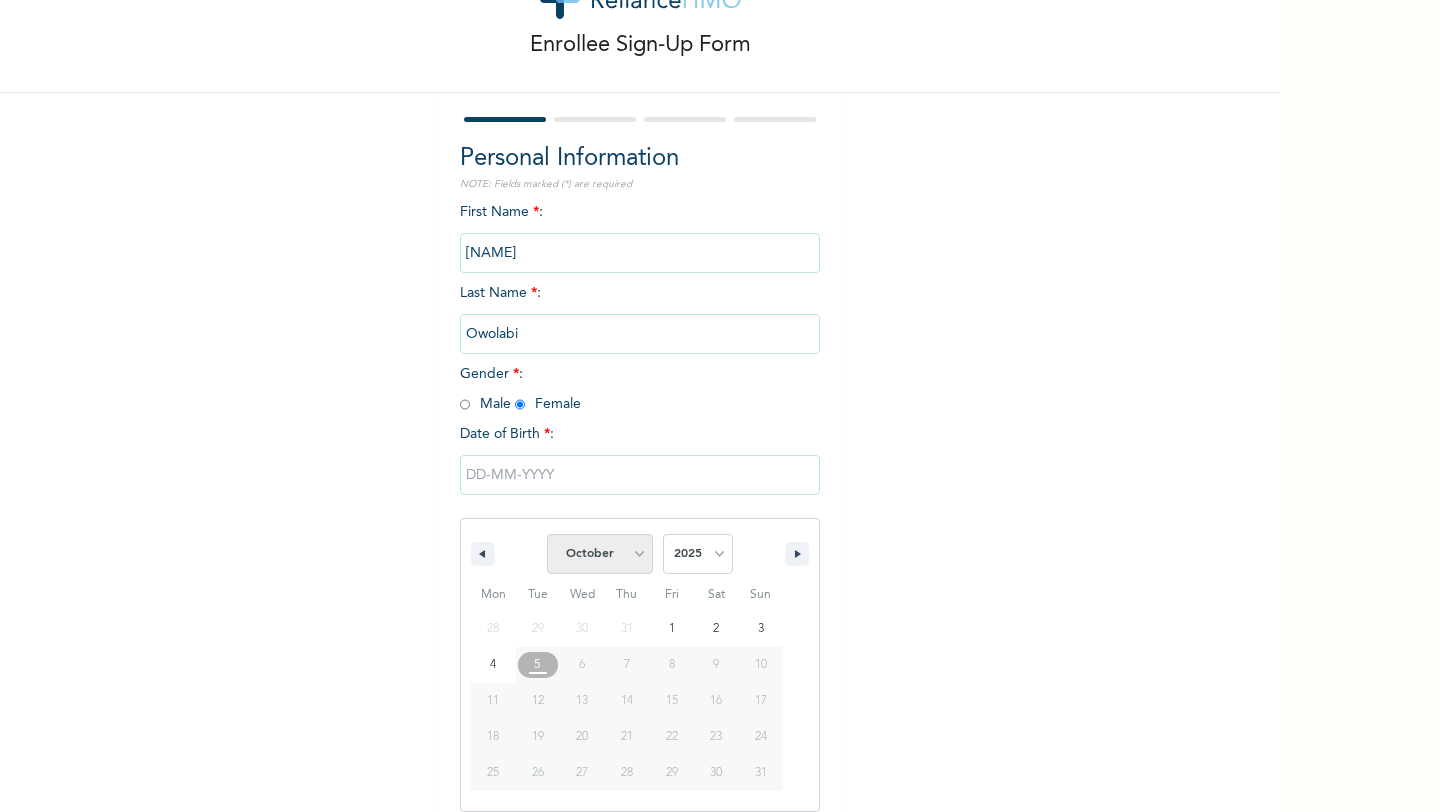 select on "7" 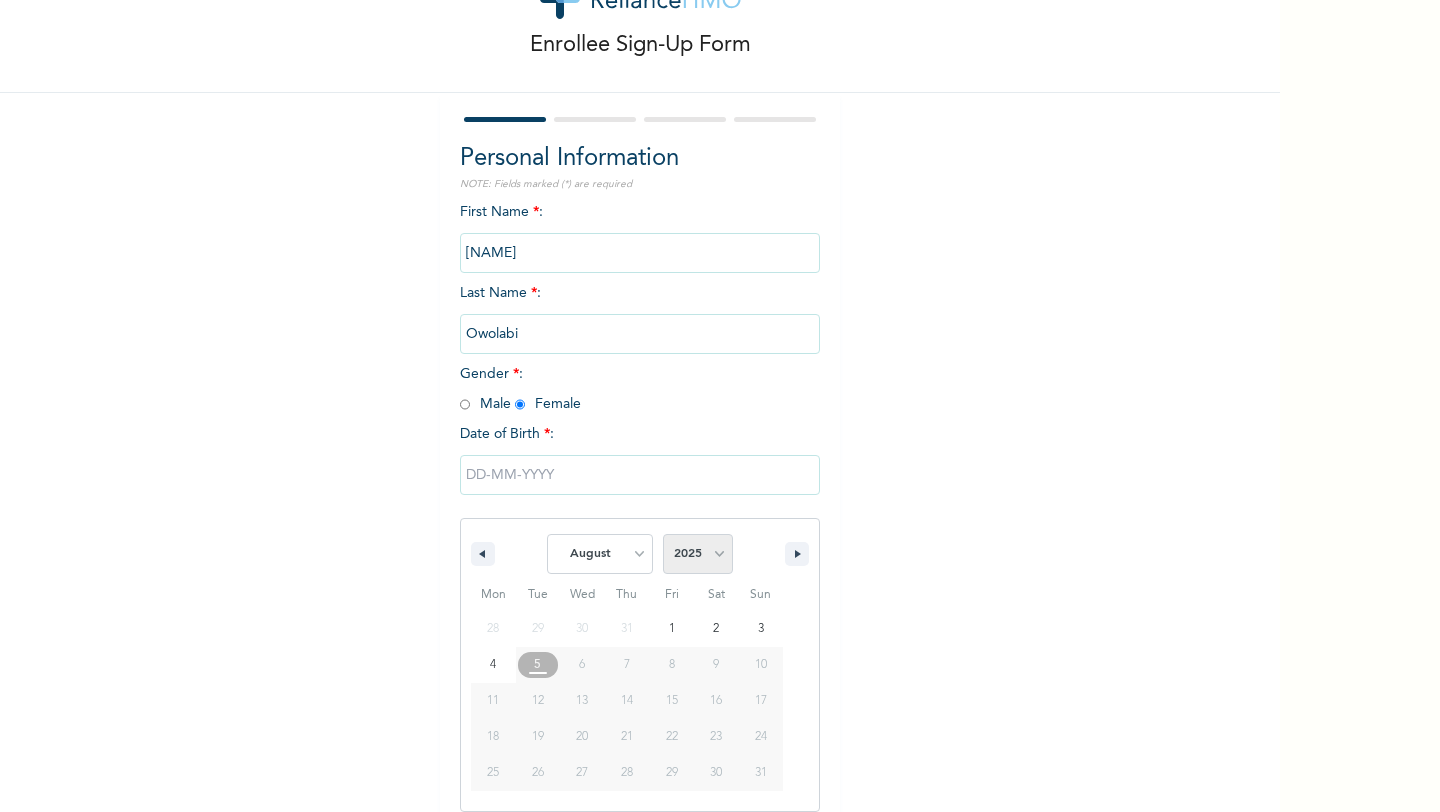 click on "2025 2024 2023 2022 2021 2020 2019 2018 2017 2016 2015 2014 2013 2012 2011 2010 2009 2008 2007 2006 2005 2004 2003 2002 2001 2000 1999 1998 1997 1996 1995 1994 1993 1992 1991 1990 1989 1988 1987 1986 1985 1984 1983 1982 1981 1980 1979 1978 1977 1976 1975 1974 1973 1972 1971 1970 1969 1968 1967 1966 1965 1964 1963 1962 1961 1960" at bounding box center [698, 554] 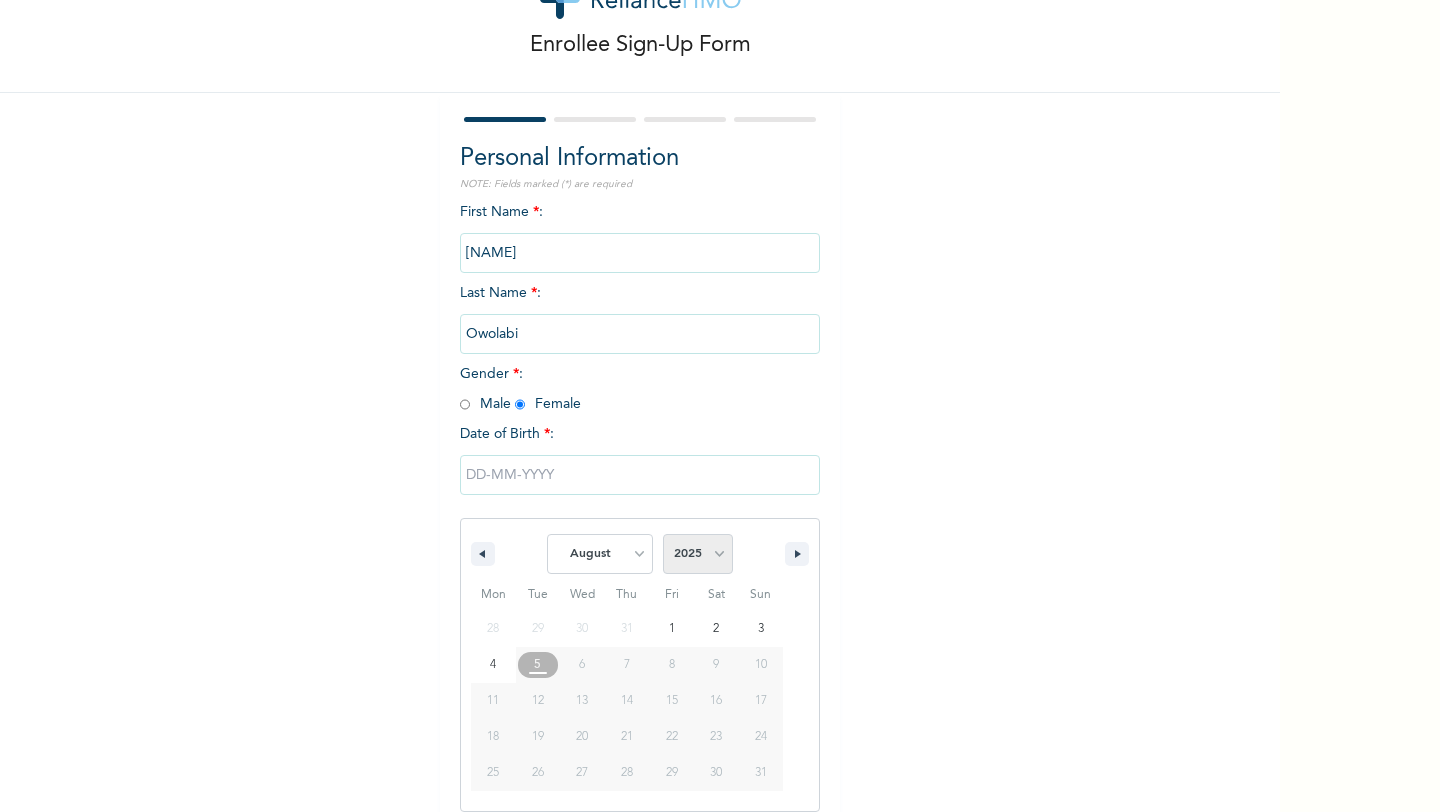 select on "1996" 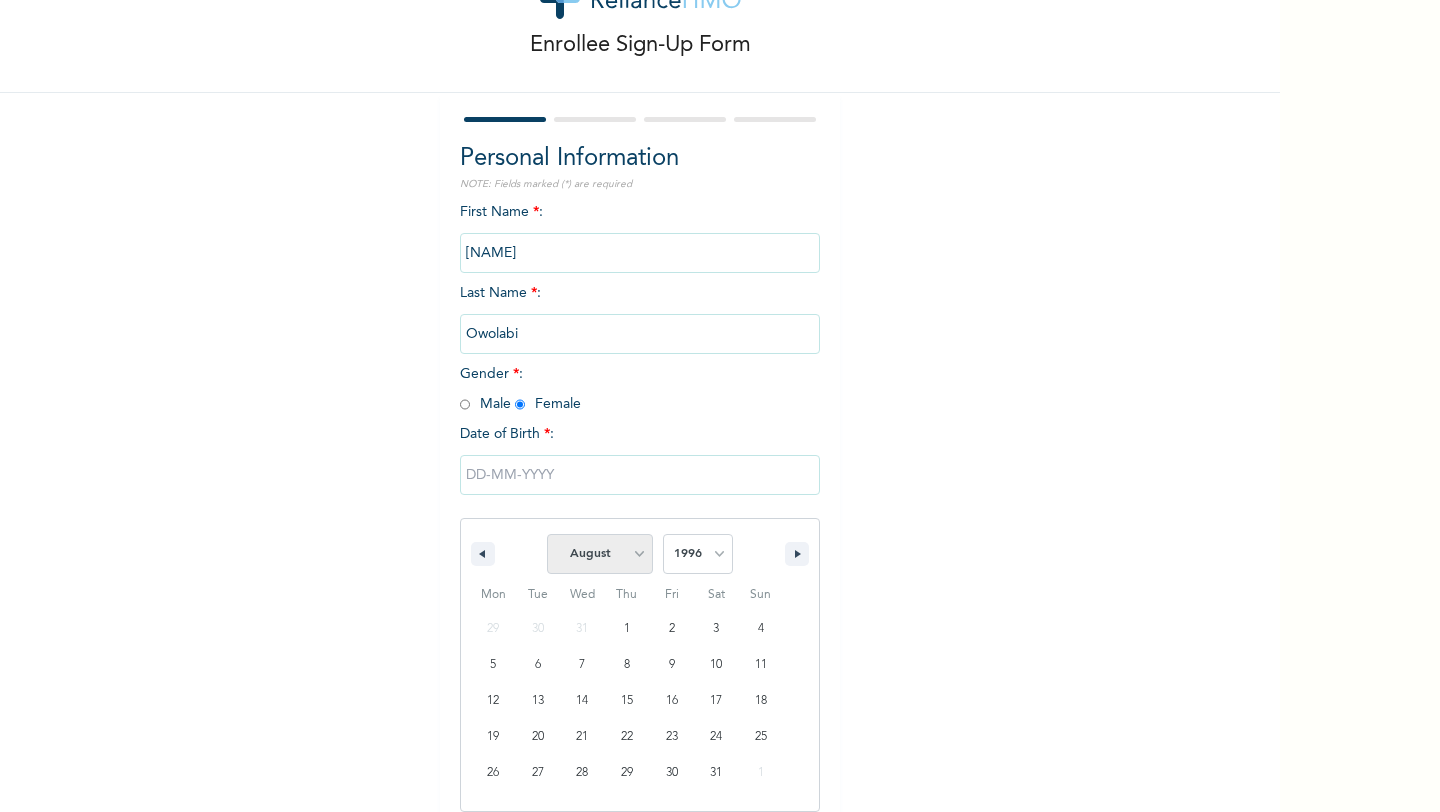 click on "January February March April May June July August September October November December" at bounding box center [600, 554] 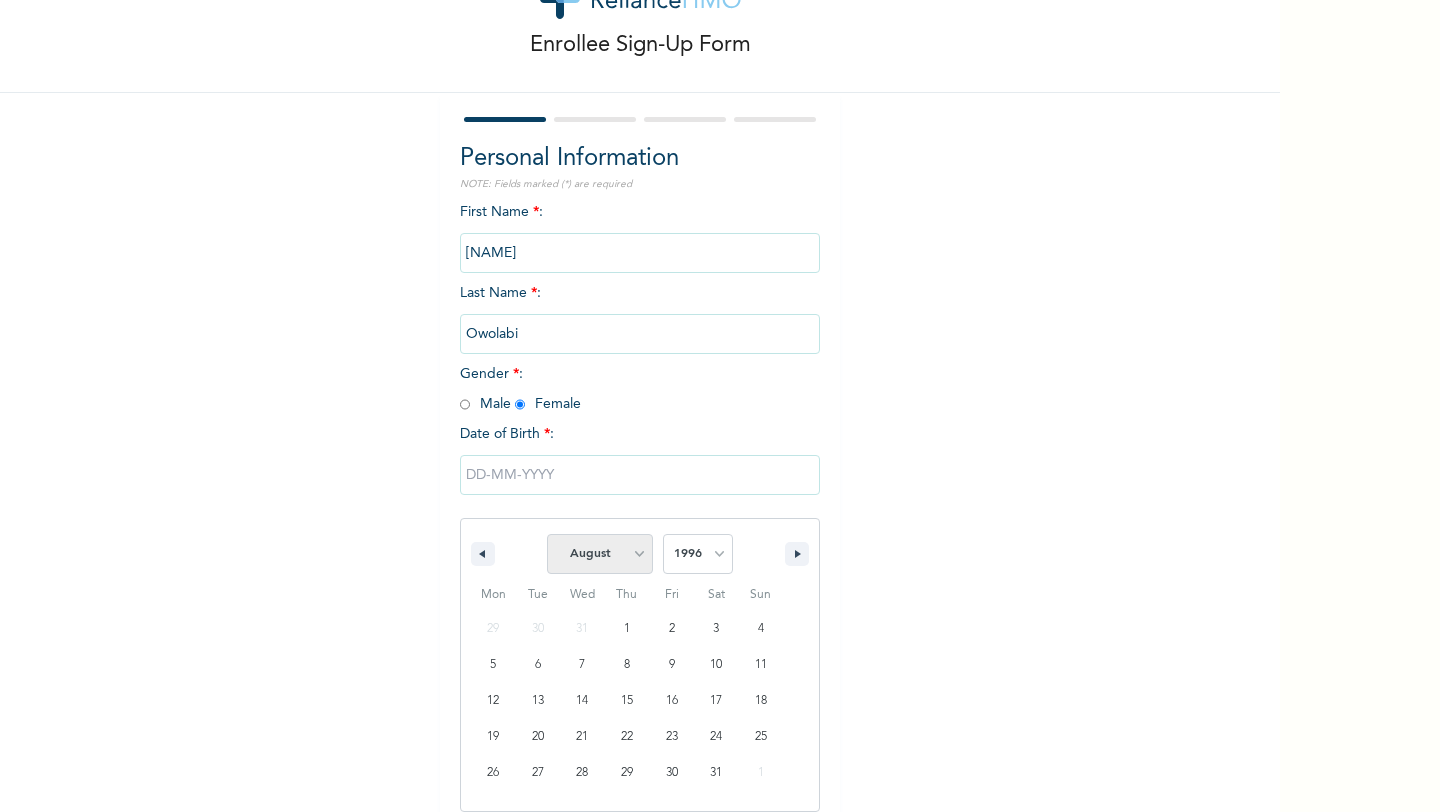 select on "9" 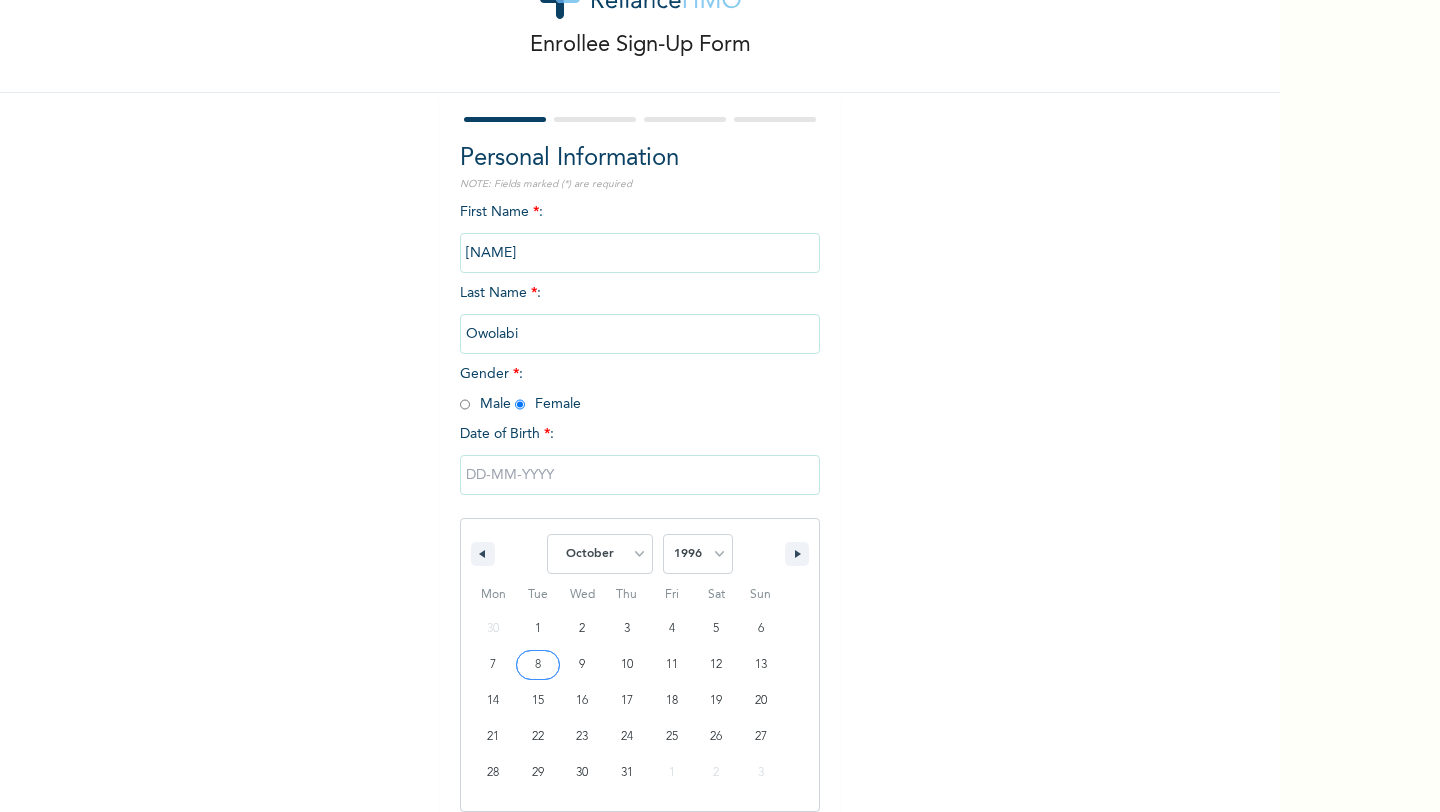 type on "[DATE]" 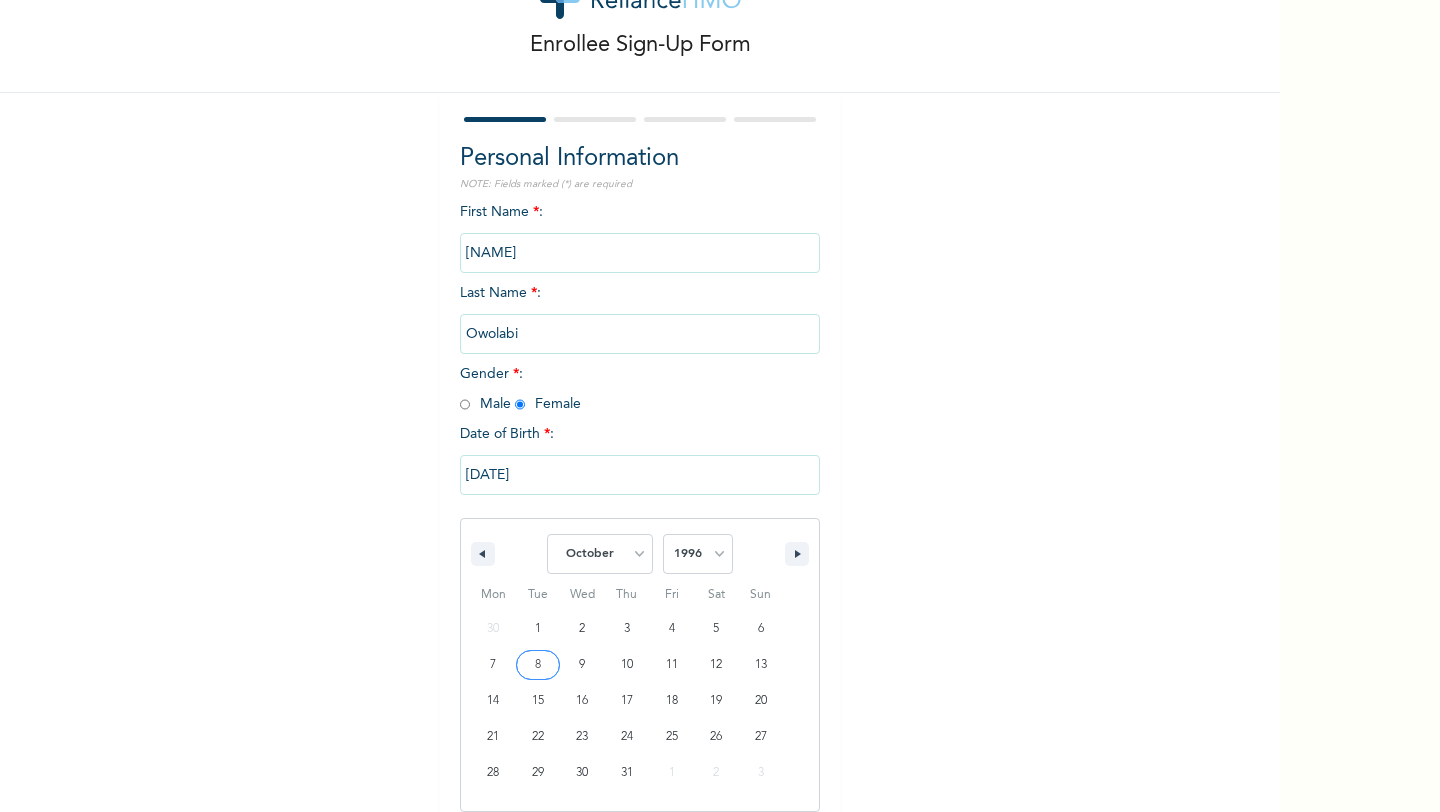 scroll, scrollTop: 0, scrollLeft: 0, axis: both 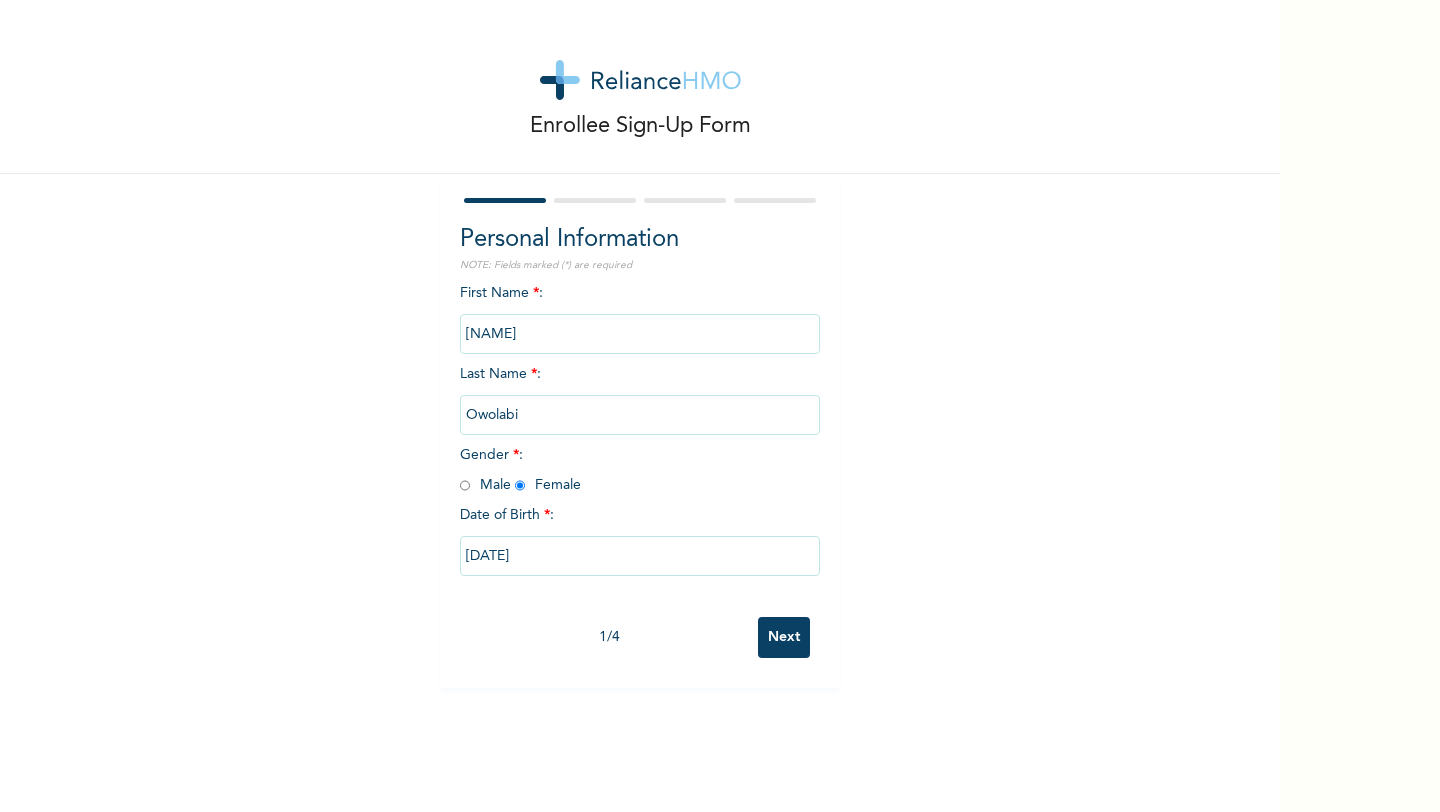 click on "Next" at bounding box center (784, 637) 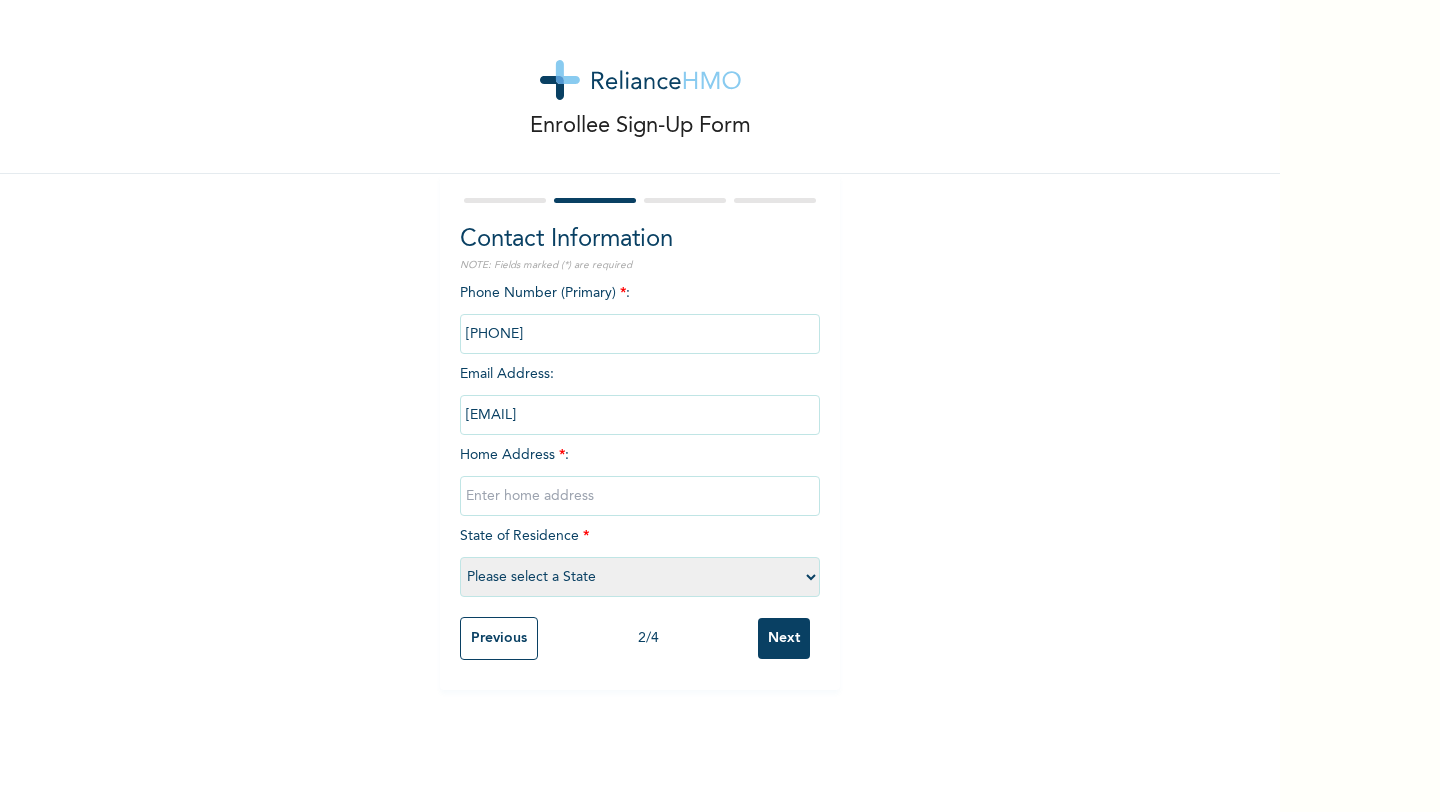 click at bounding box center (640, 496) 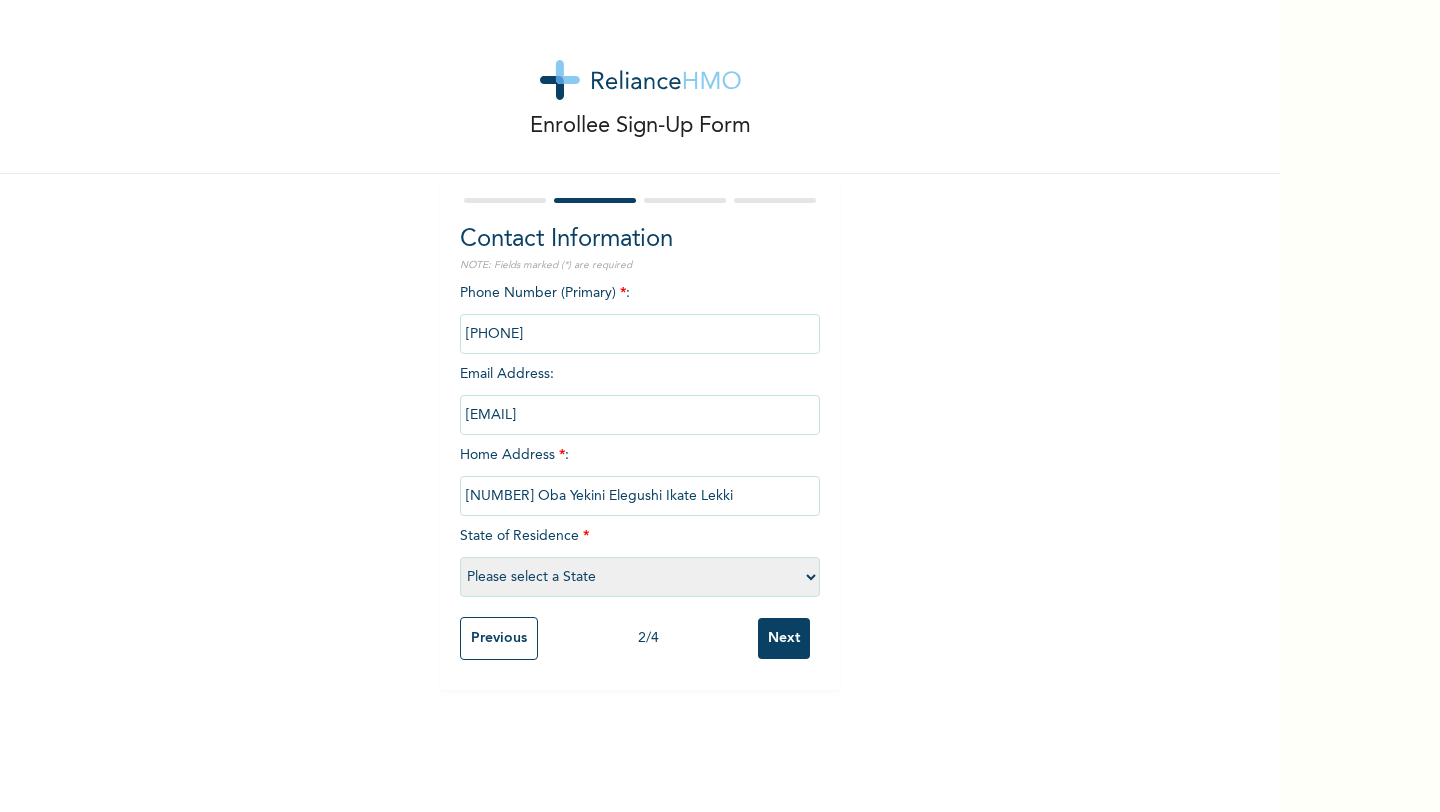 type on "[NUMBER] Oba Yekini Elegushi Ikate Lekki" 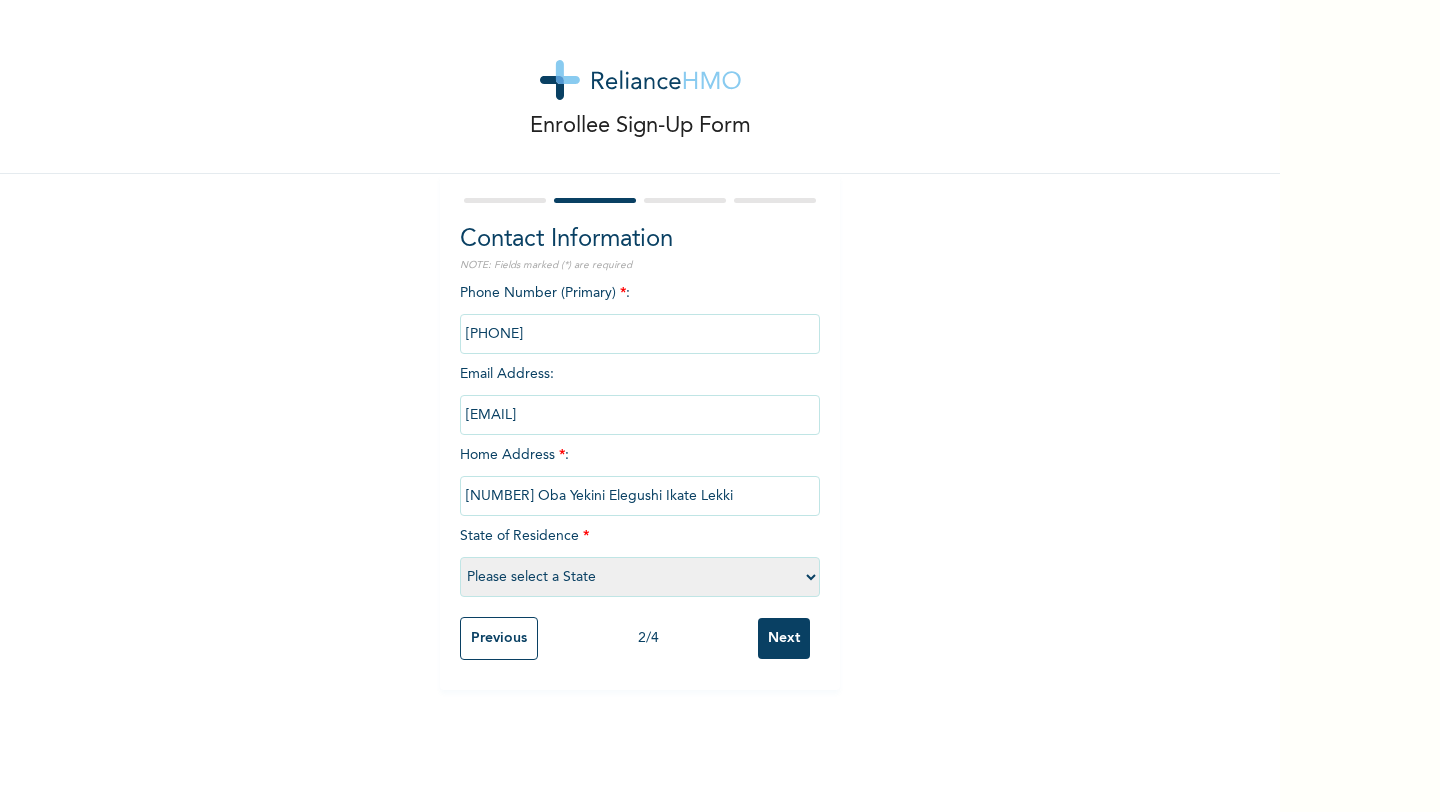 click on "Please select a State Abia Abuja (FCT) Adamawa Akwa Ibom Anambra Bauchi Bayelsa Benue Borno Cross River Delta Ebonyi Edo Ekiti Enugu Gombe Imo Jigawa Kaduna Kano Katsina Kebbi Kogi Kwara Lagos Nasarawa Niger Ogun Ondo Osun Oyo Plateau Rivers Sokoto Taraba Yobe Zamfara" at bounding box center [640, 577] 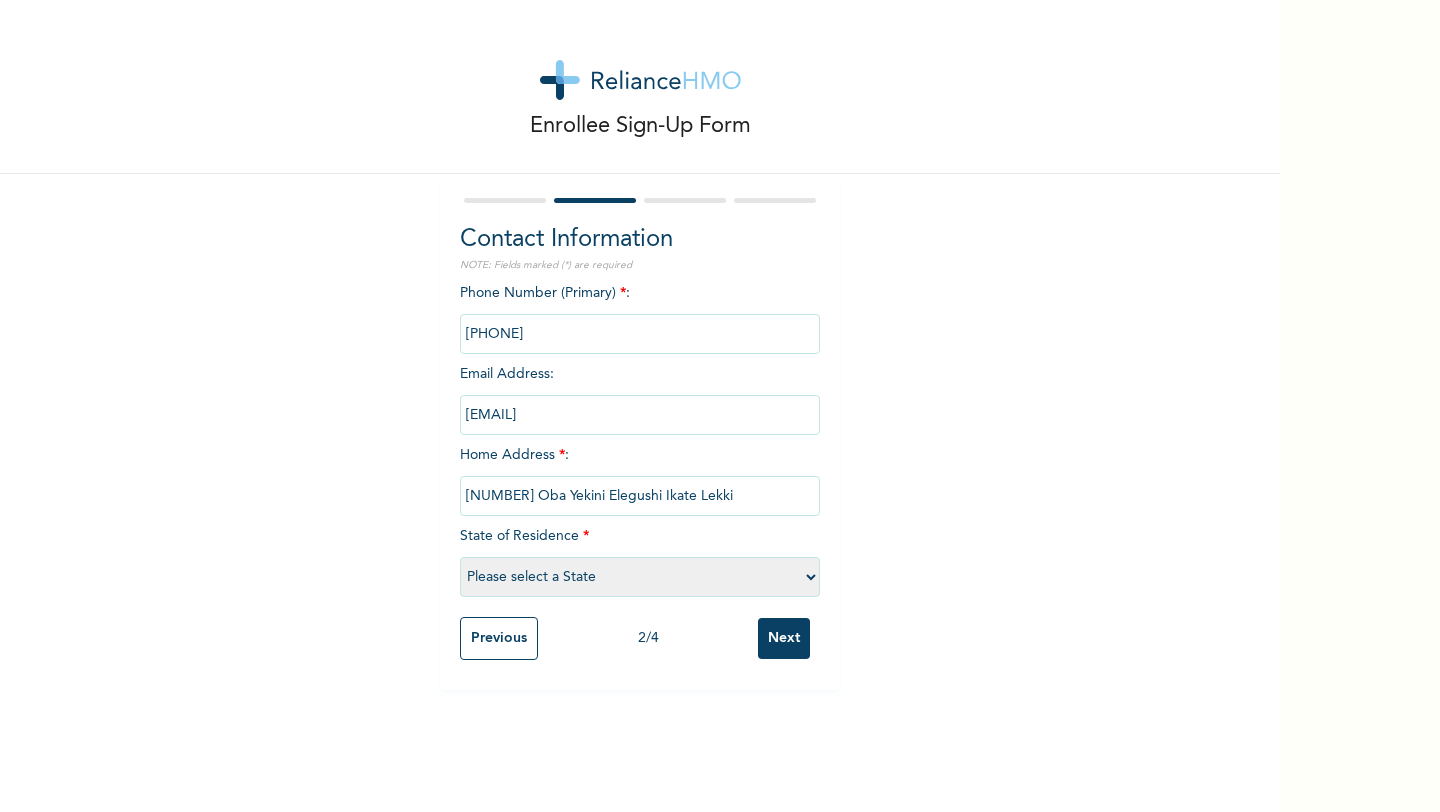 select on "25" 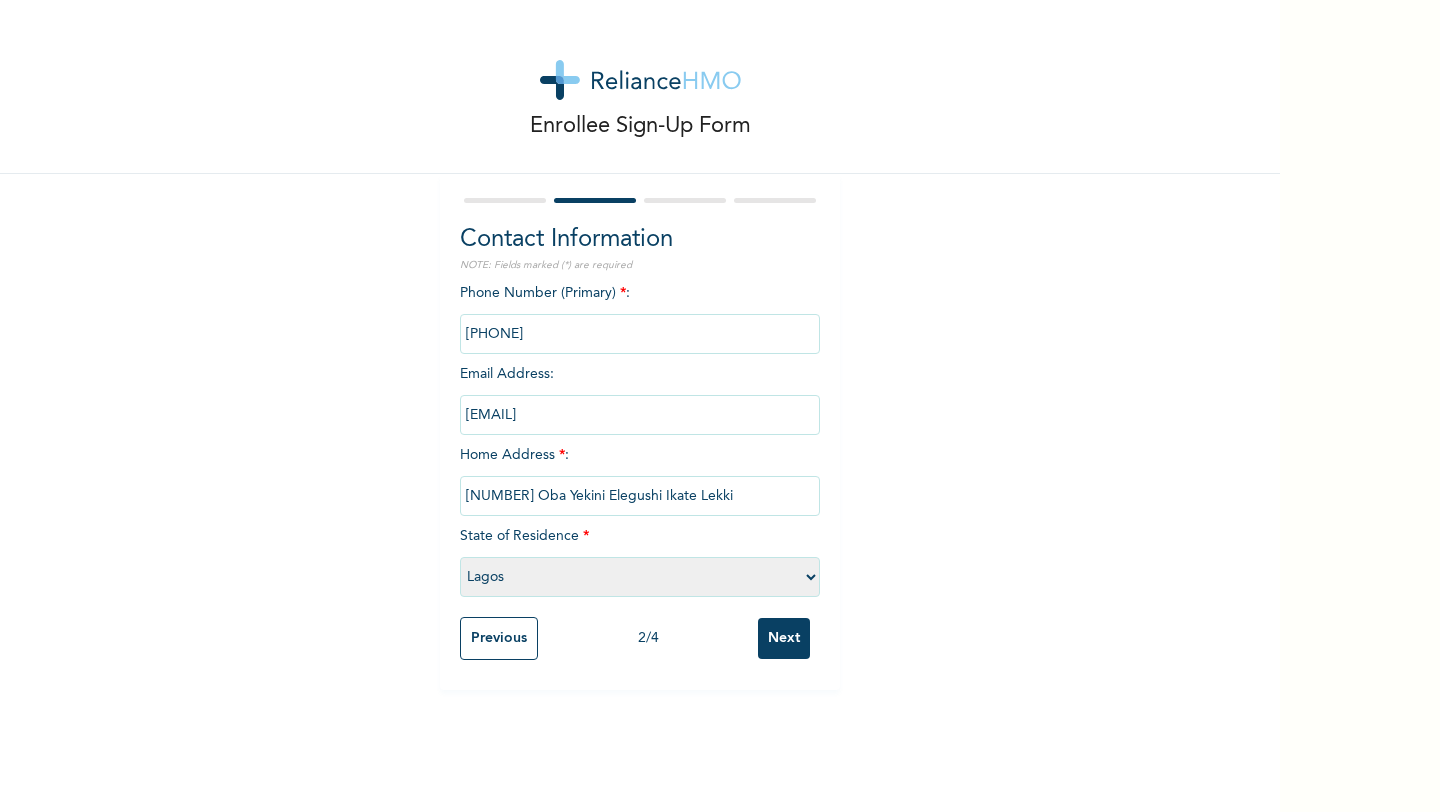click on "Next" at bounding box center (784, 638) 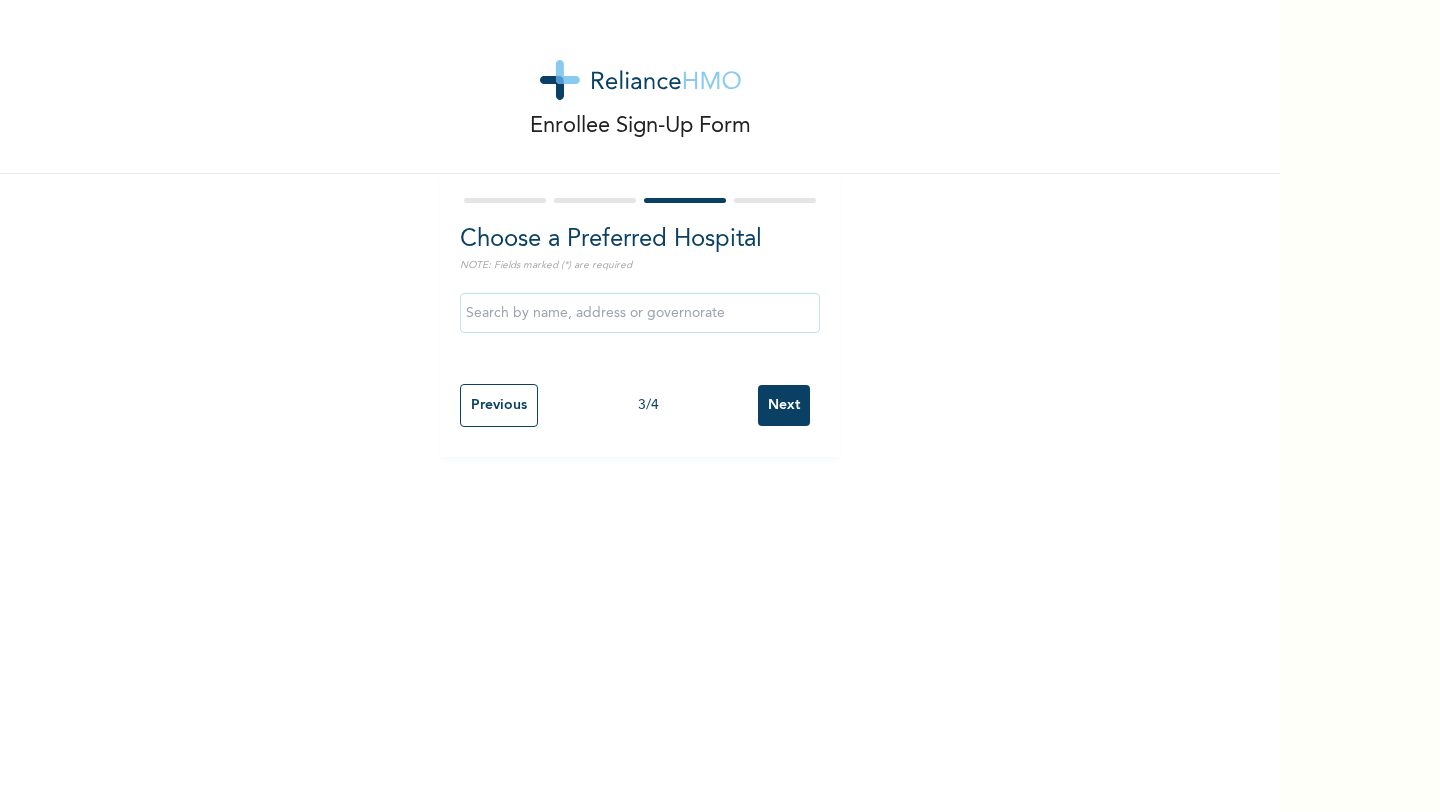 click at bounding box center [640, 313] 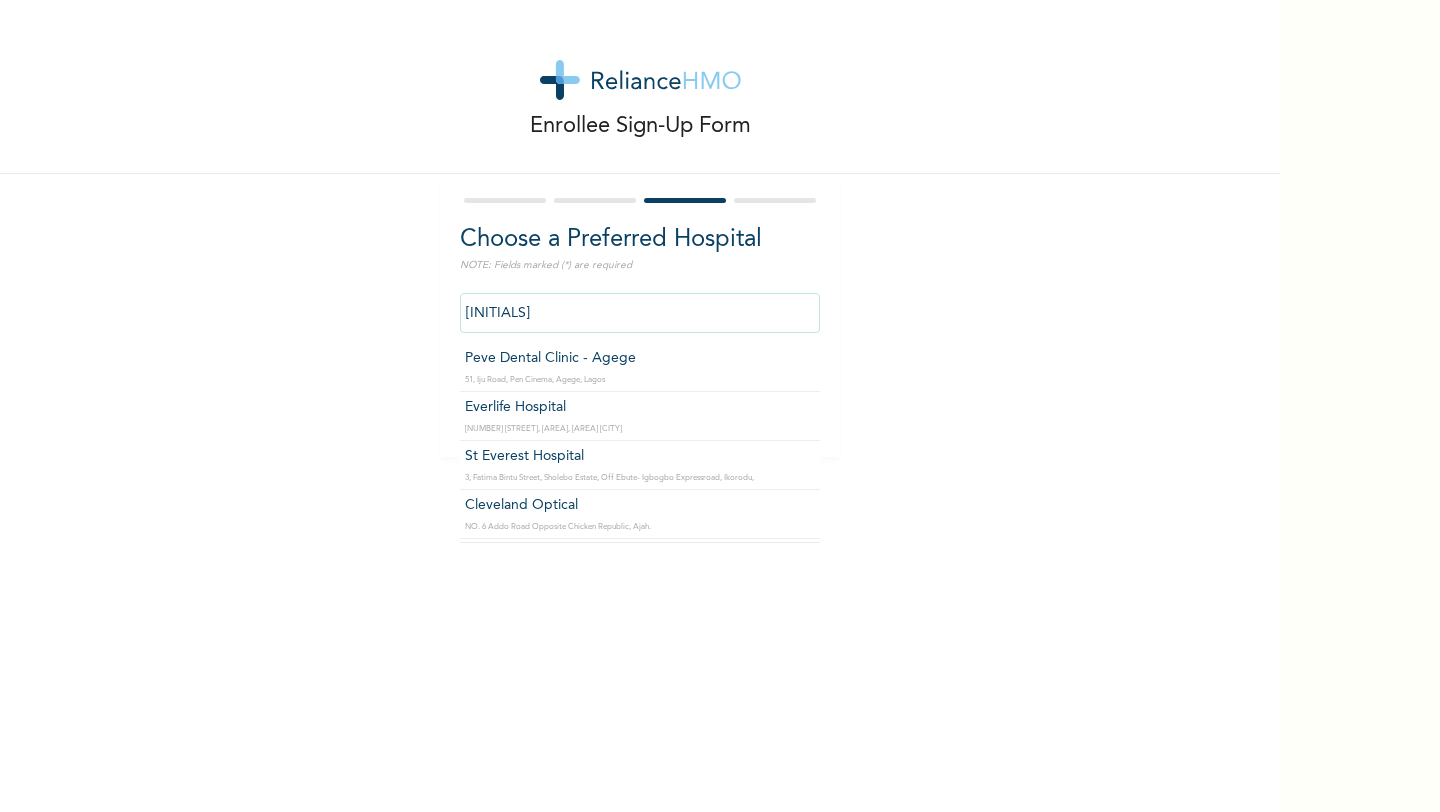 type on "e" 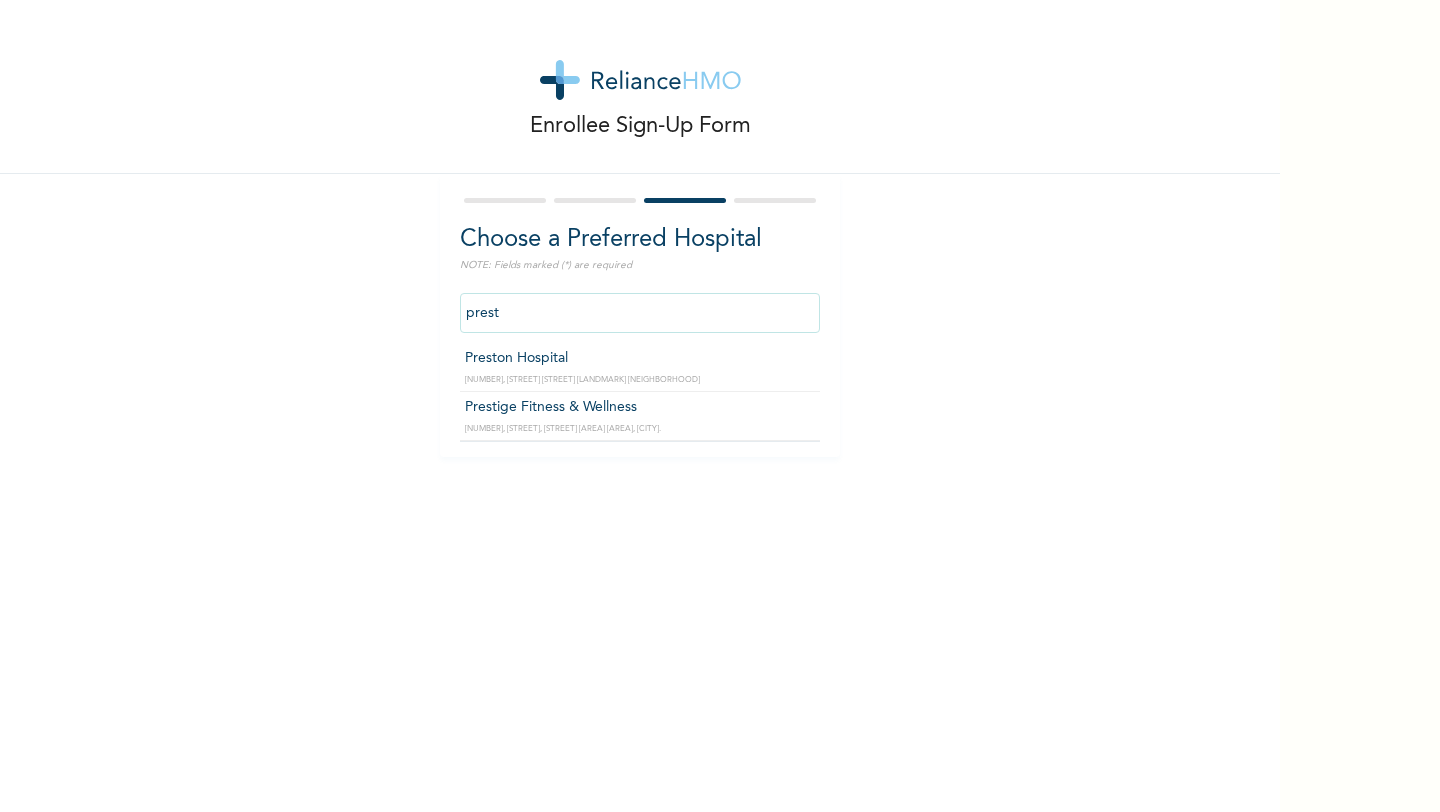 type on "Preston Hospital" 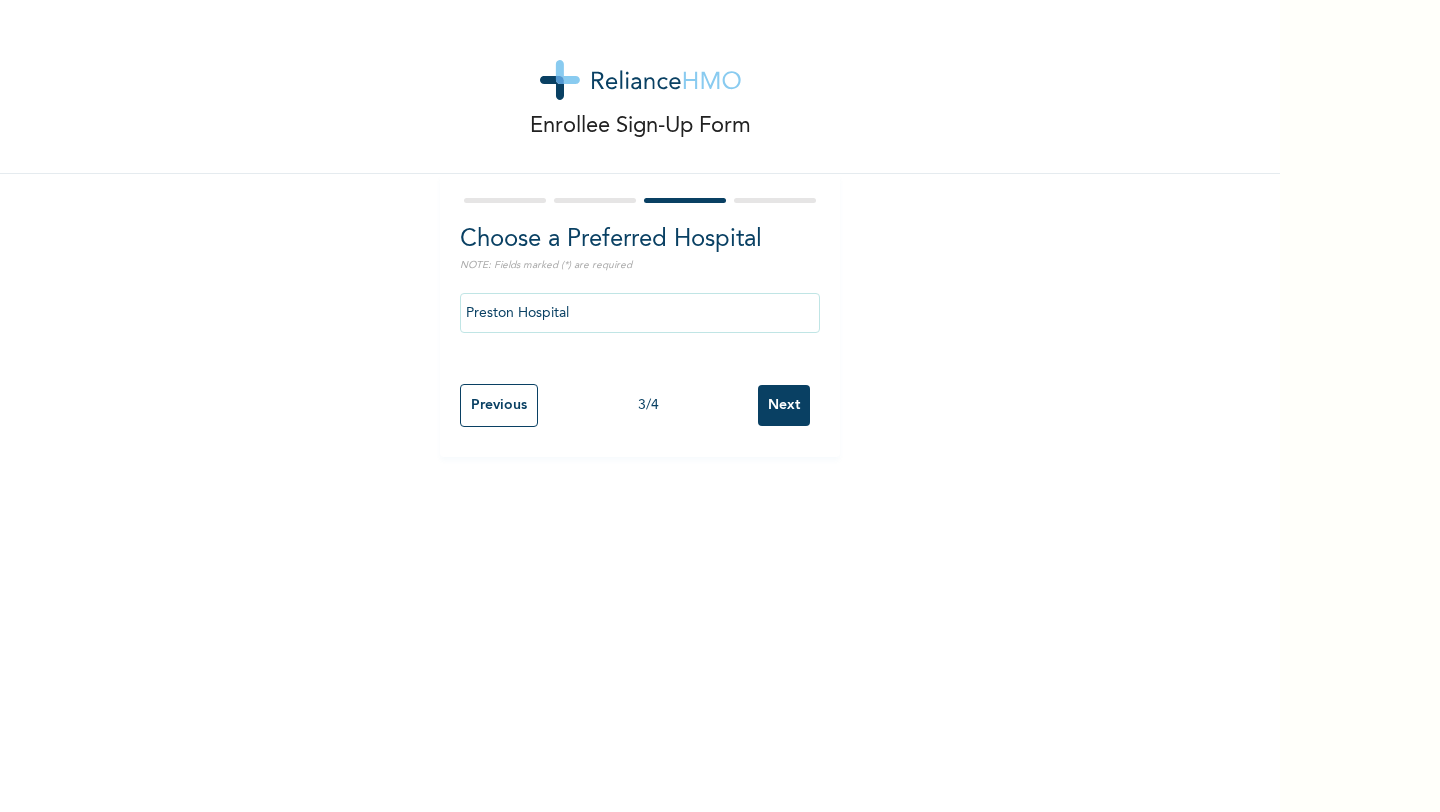 click on "Next" at bounding box center [784, 405] 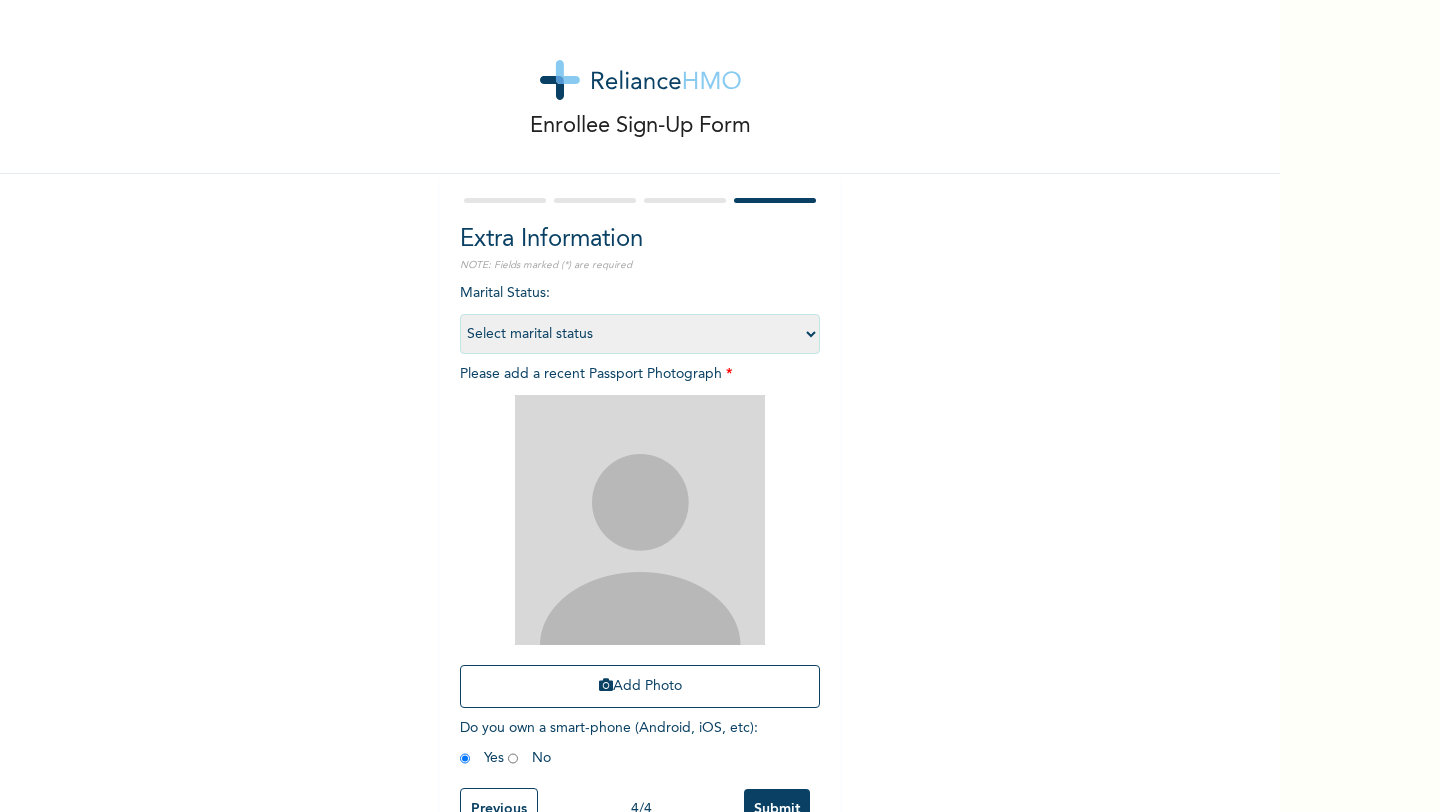 click on "Select marital status Single Married Divorced Widow/Widower" at bounding box center (640, 334) 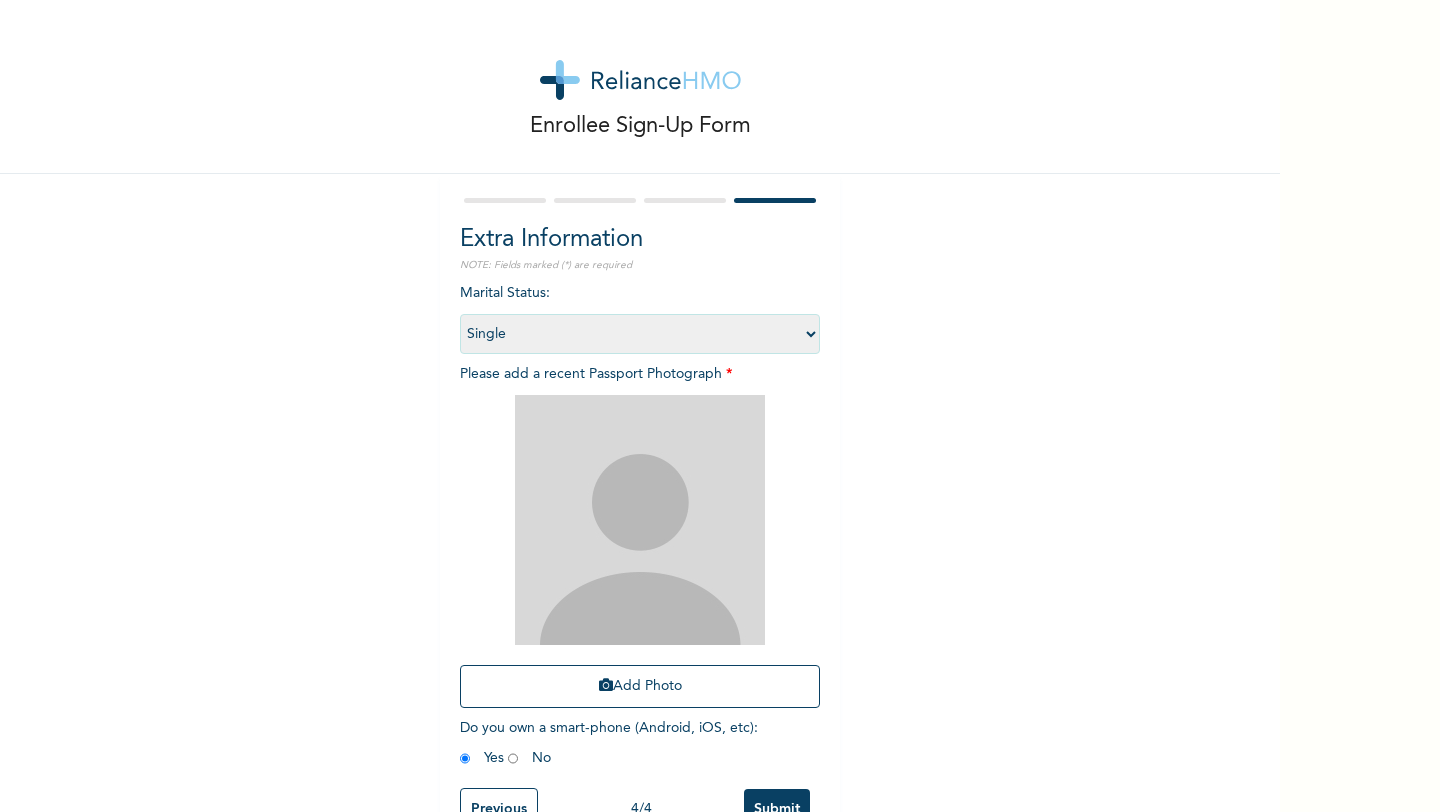 scroll, scrollTop: 51, scrollLeft: 0, axis: vertical 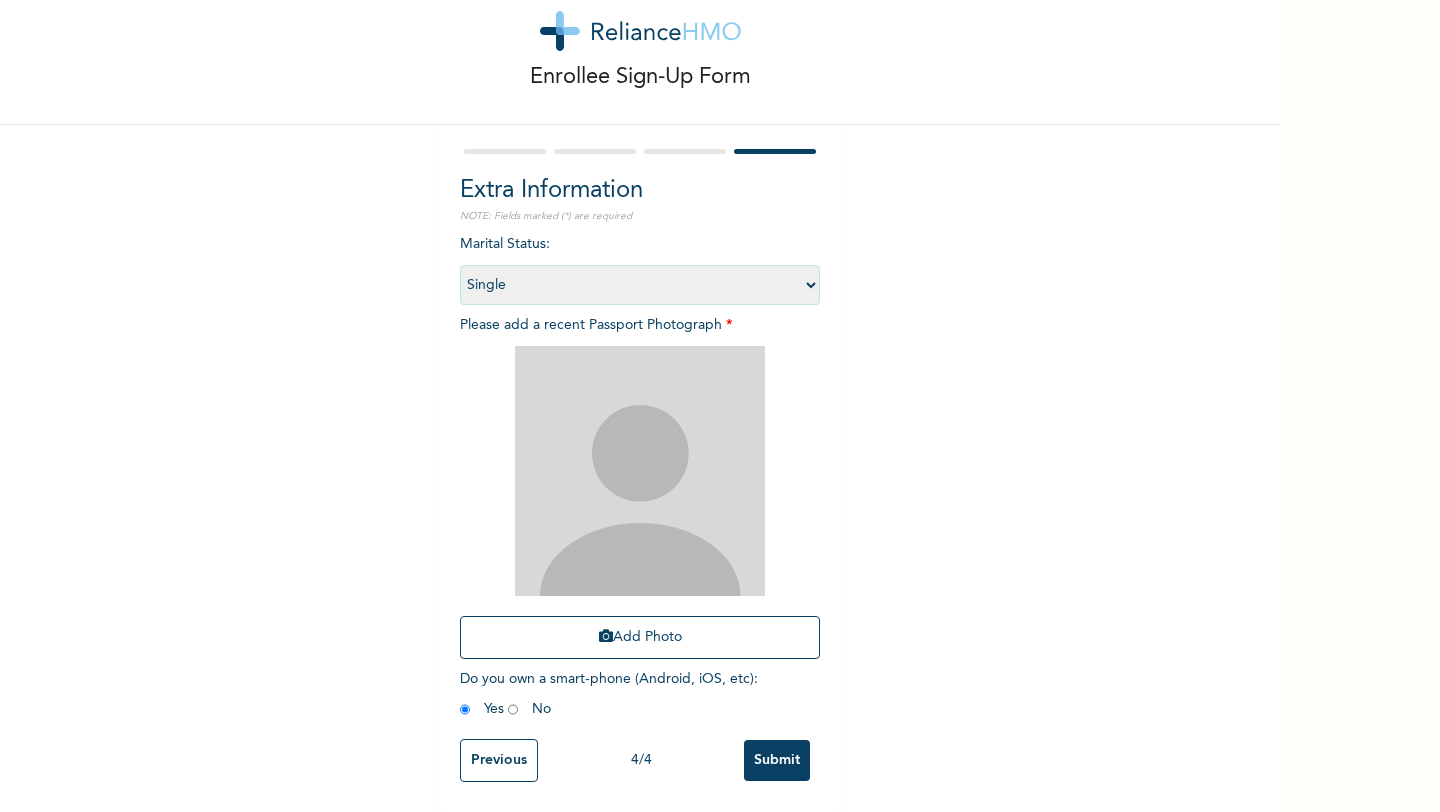 click on "Submit" at bounding box center [777, 760] 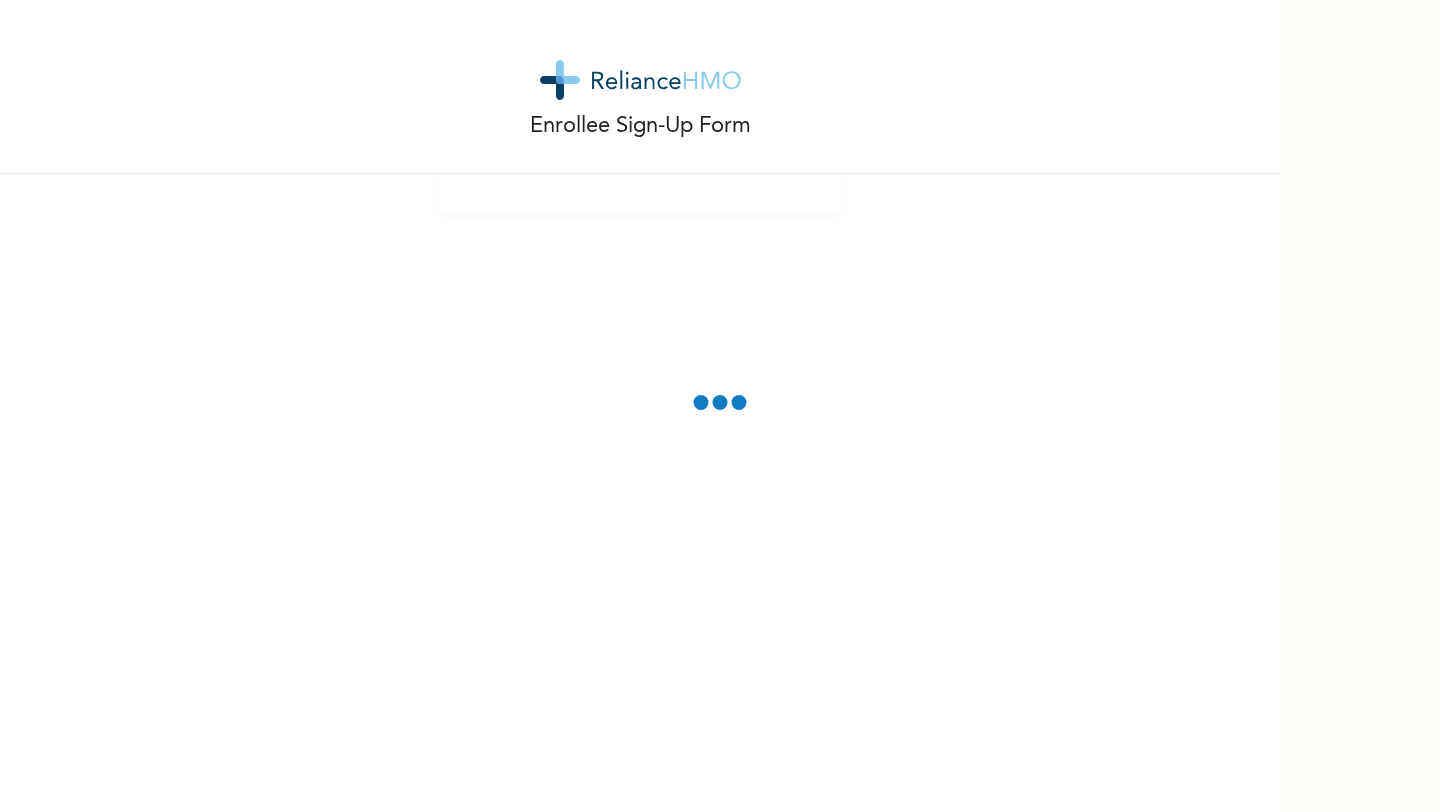 scroll, scrollTop: 0, scrollLeft: 0, axis: both 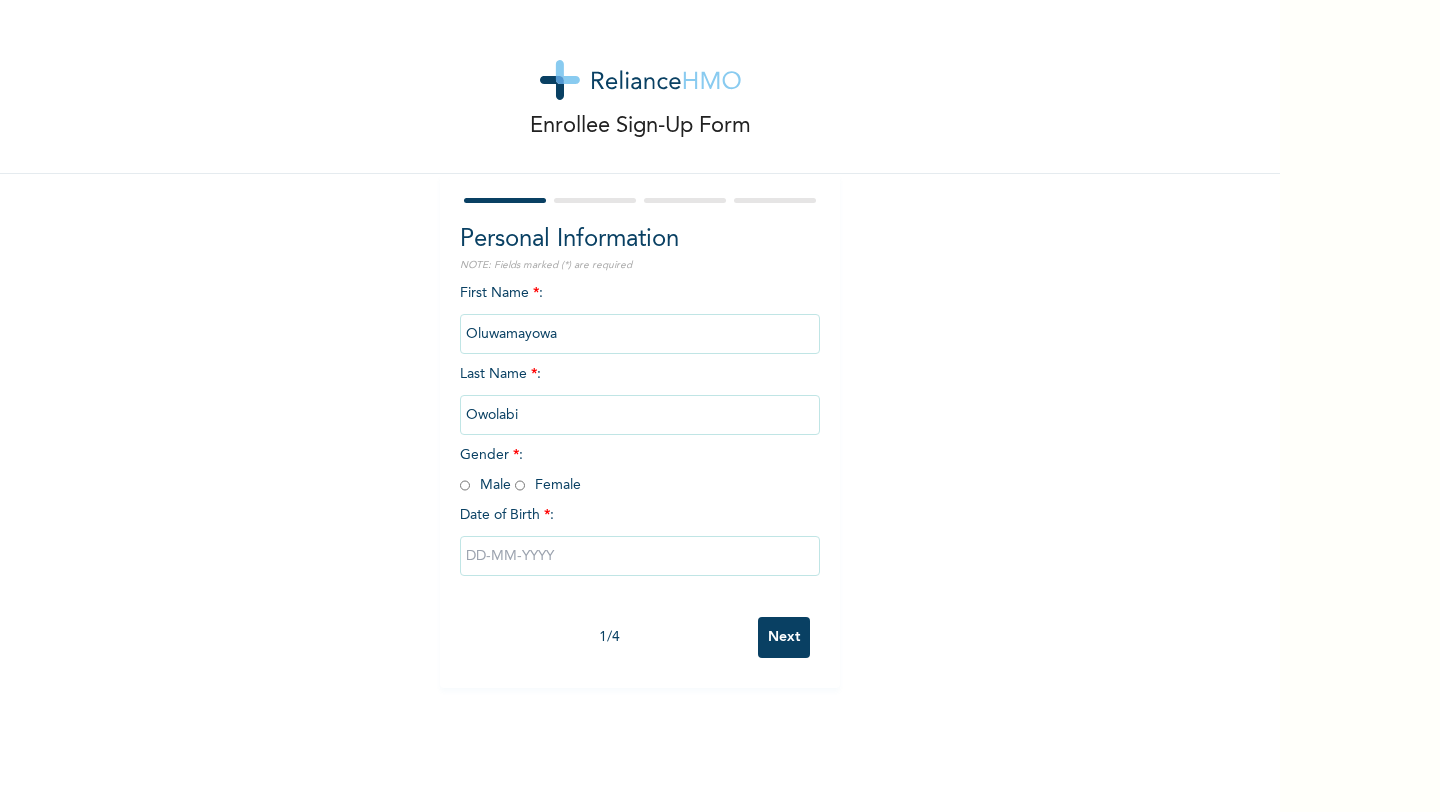click at bounding box center [520, 485] 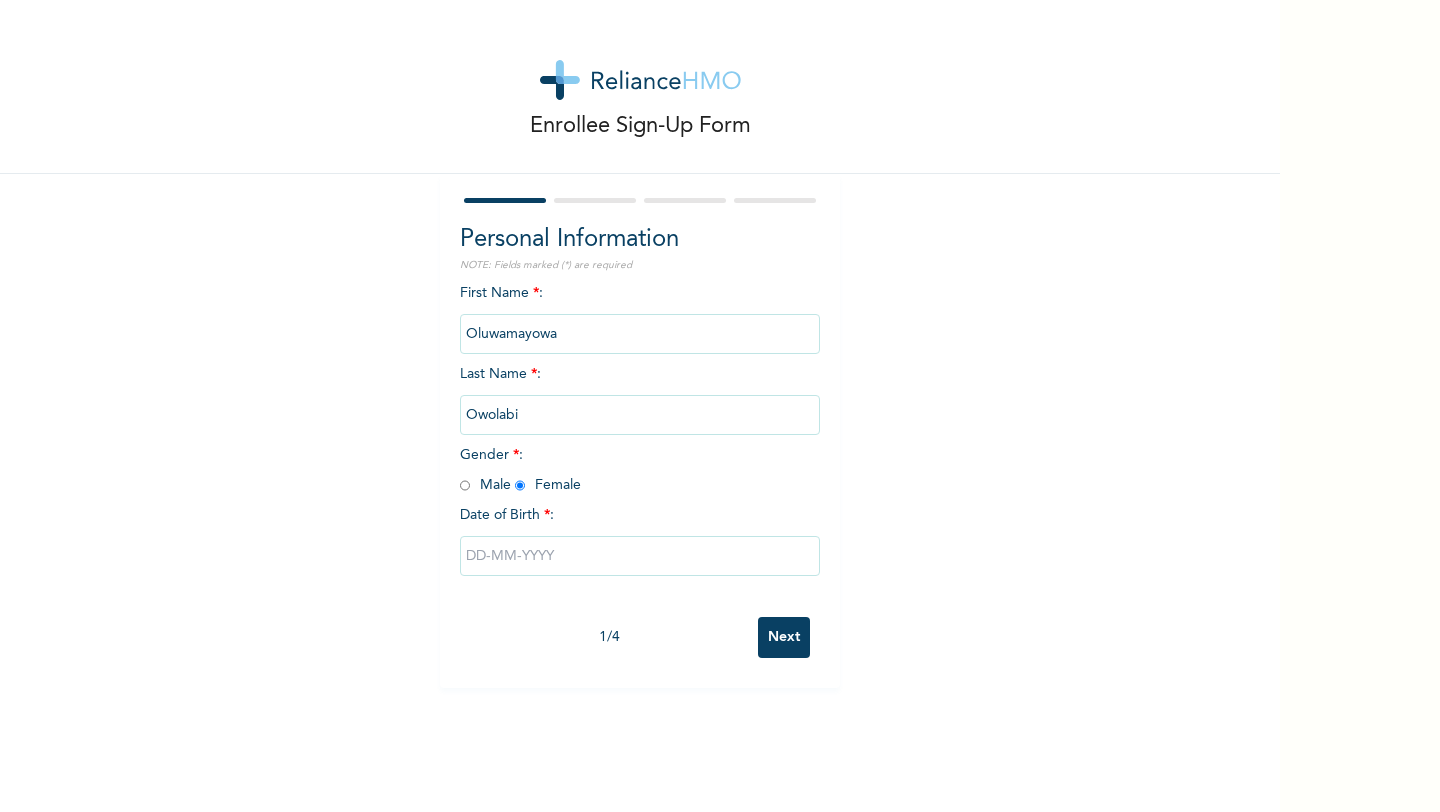 radio on "true" 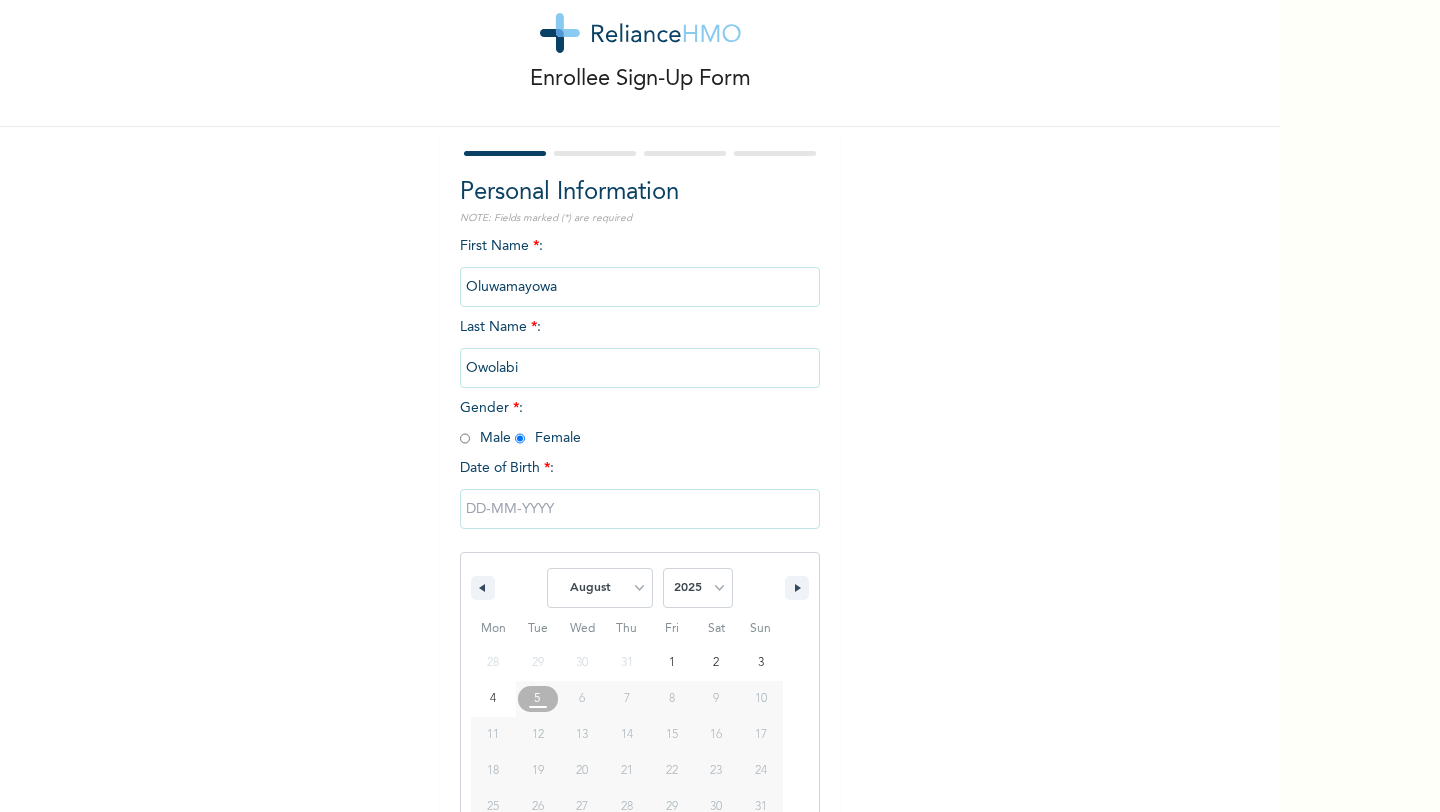 scroll, scrollTop: 81, scrollLeft: 0, axis: vertical 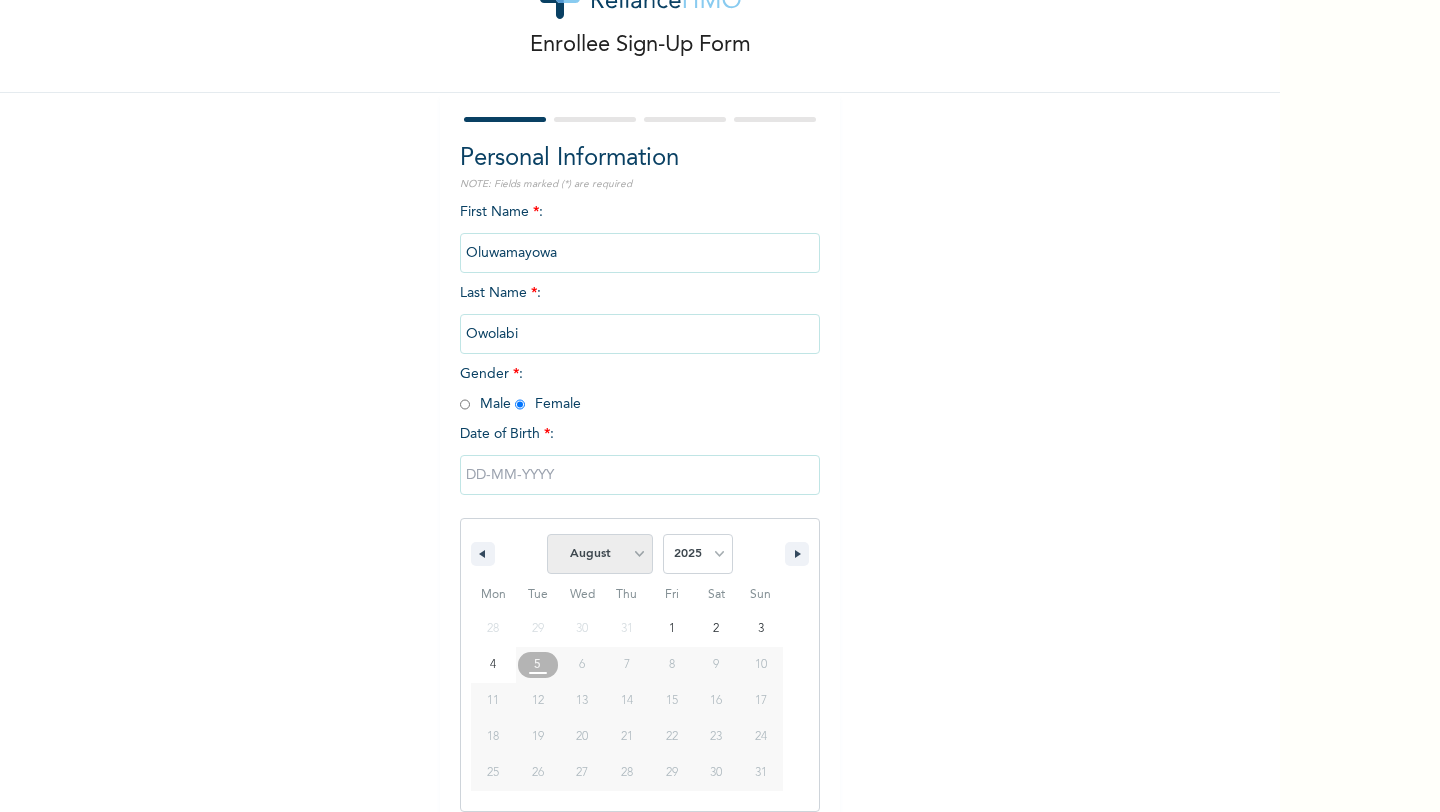 click on "January February March April May June July August September October November December" at bounding box center [600, 554] 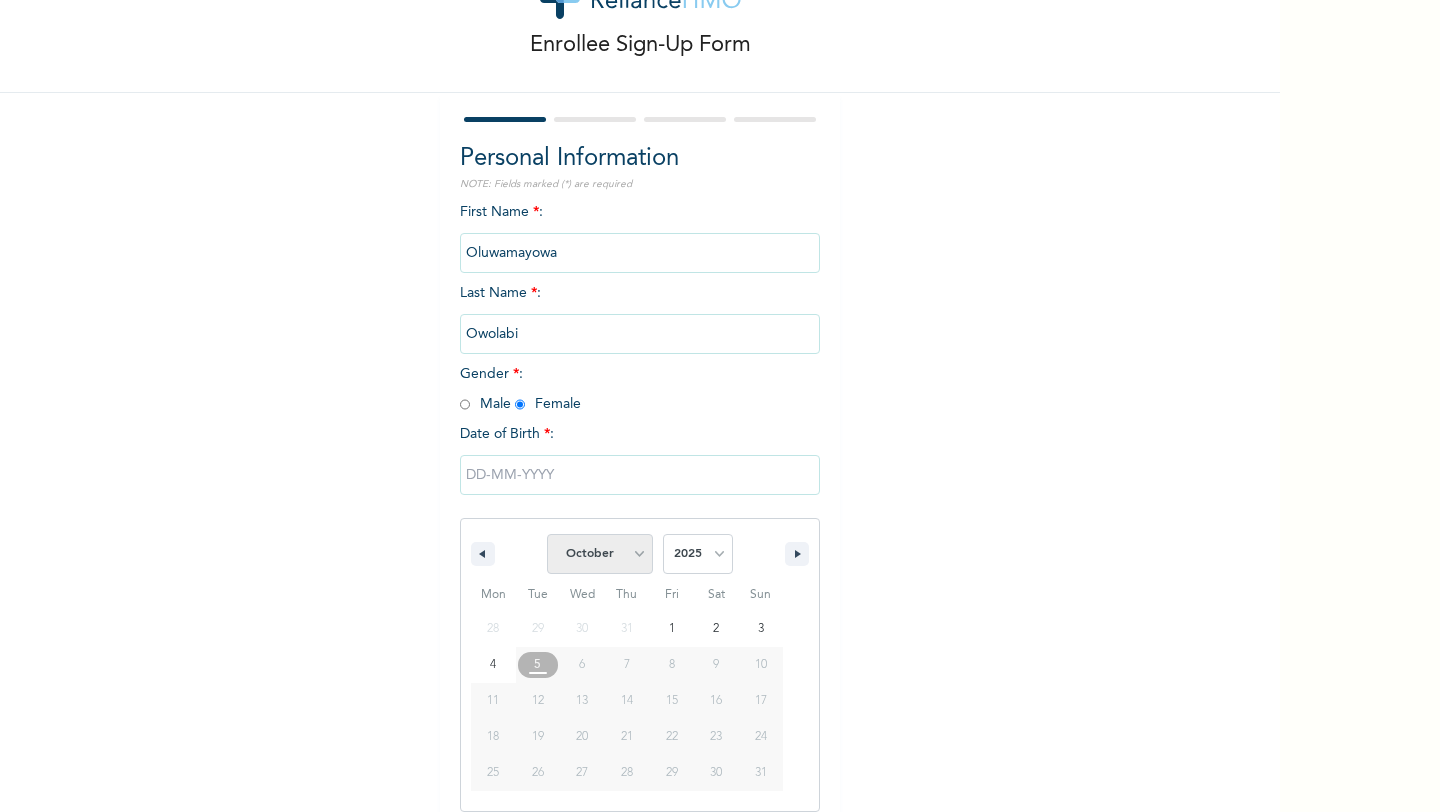 select on "7" 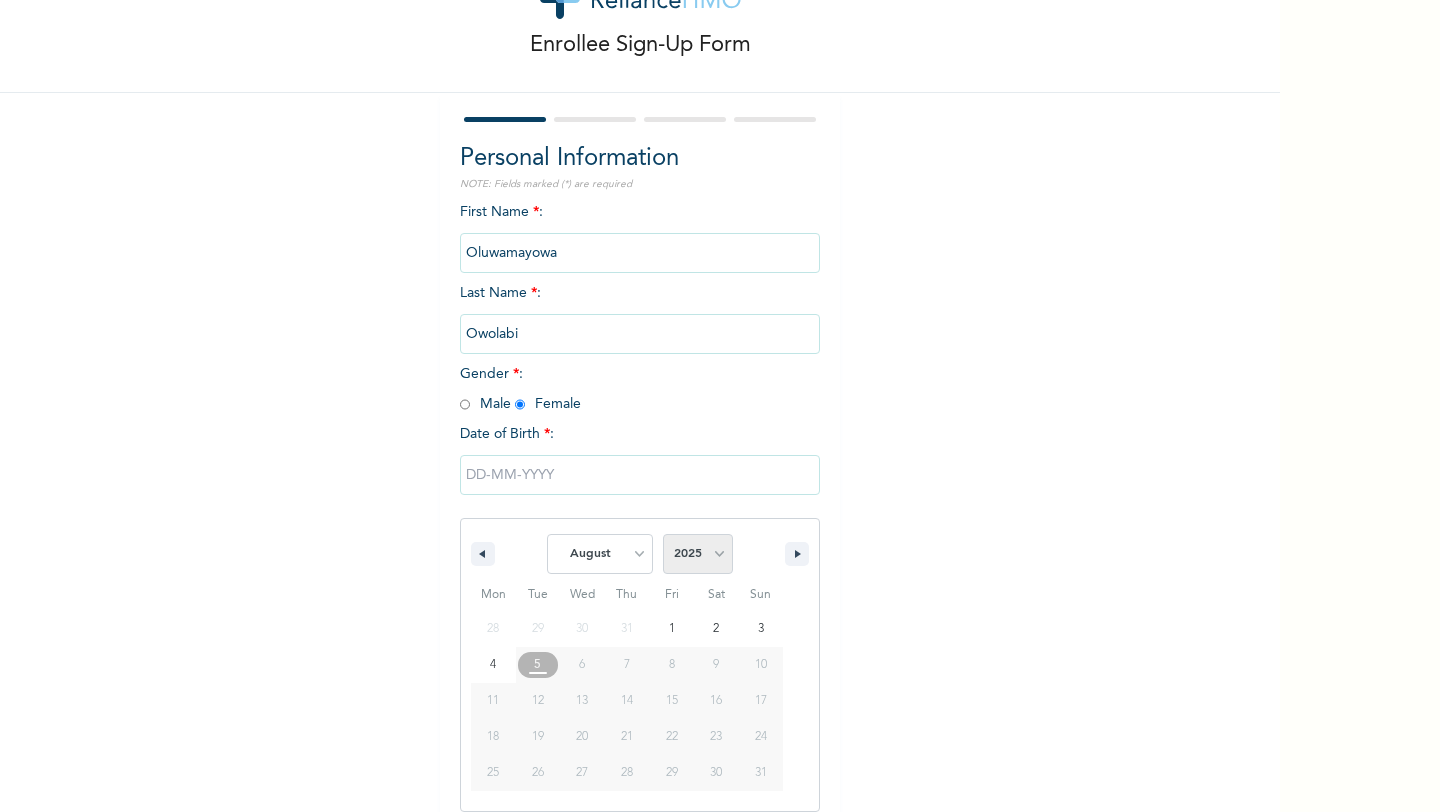 click on "2025 2024 2023 2022 2021 2020 2019 2018 2017 2016 2015 2014 2013 2012 2011 2010 2009 2008 2007 2006 2005 2004 2003 2002 2001 2000 1999 1998 1997 1996 1995 1994 1993 1992 1991 1990 1989 1988 1987 1986 1985 1984 1983 1982 1981 1980 1979 1978 1977 1976 1975 1974 1973 1972 1971 1970 1969 1968 1967 1966 1965 1964 1963 1962 1961 1960" at bounding box center [698, 554] 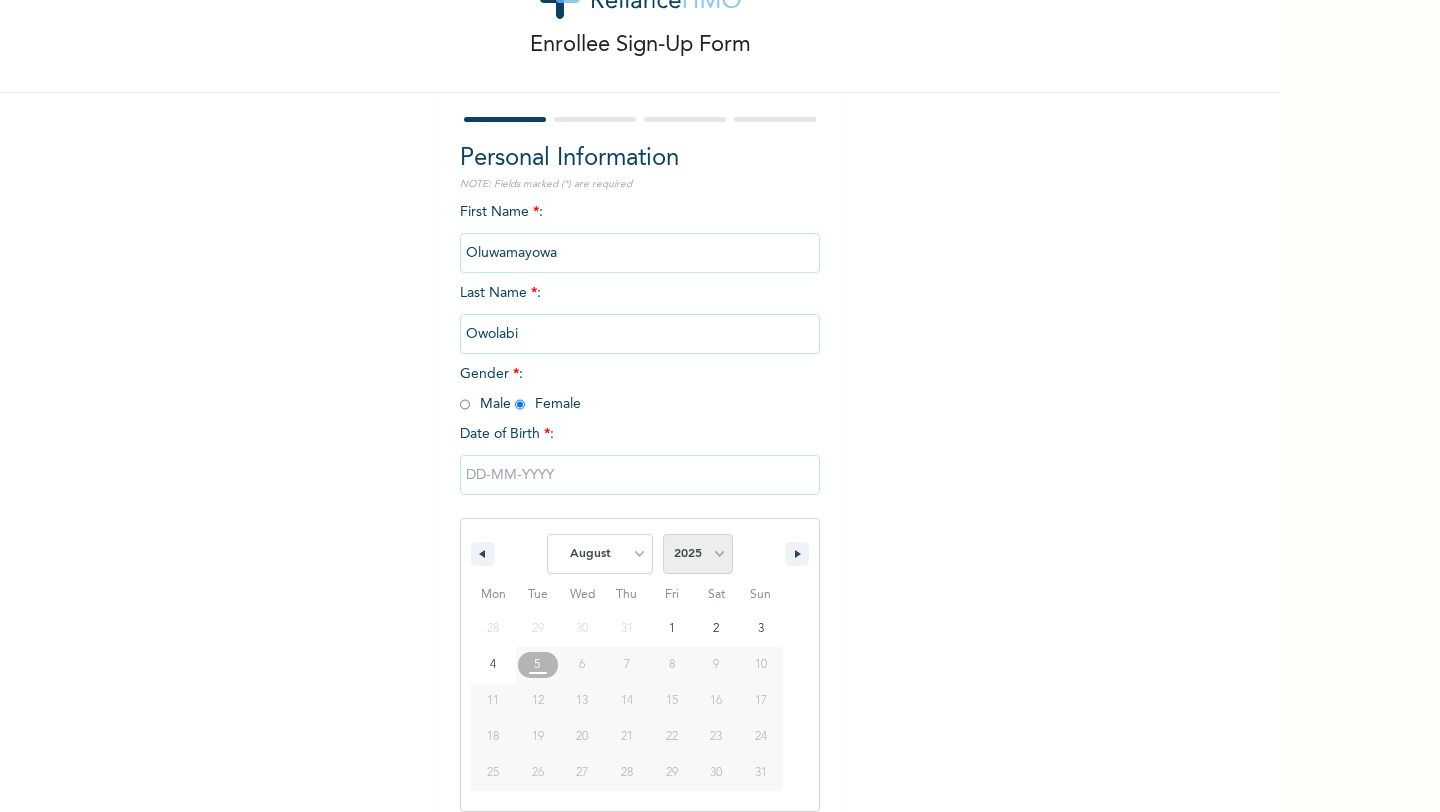 select on "1996" 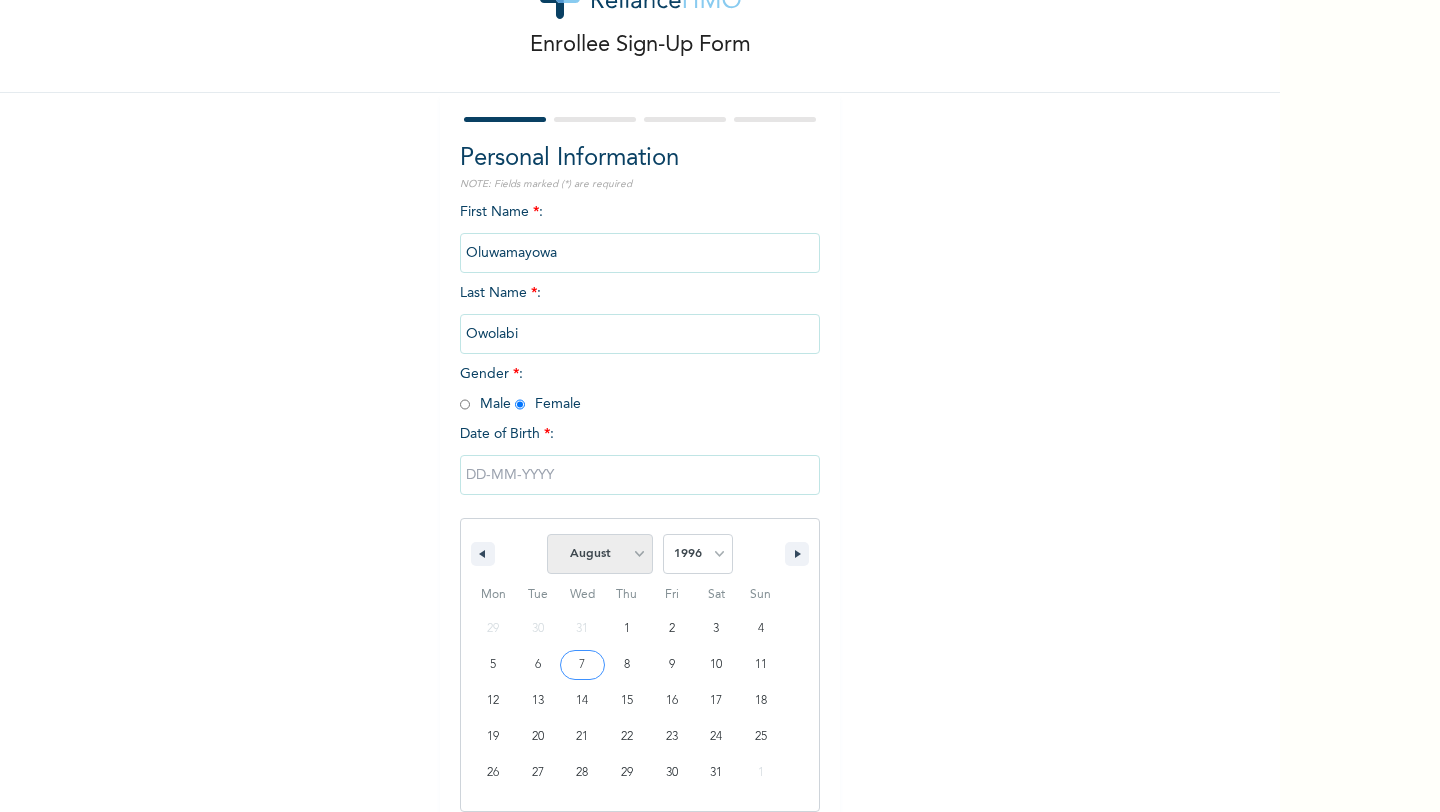 click on "January February March April May June July August September October November December" at bounding box center [600, 554] 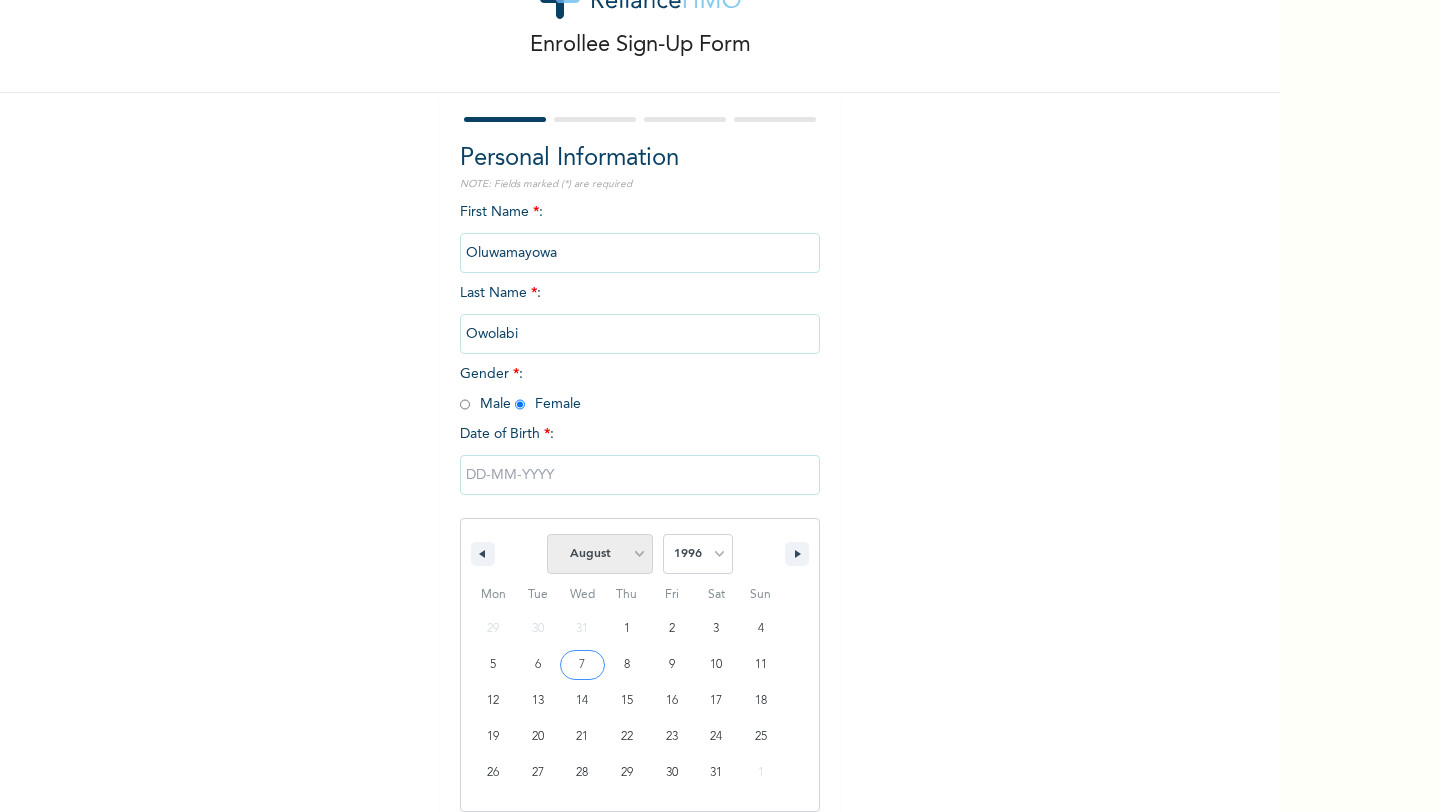 select on "9" 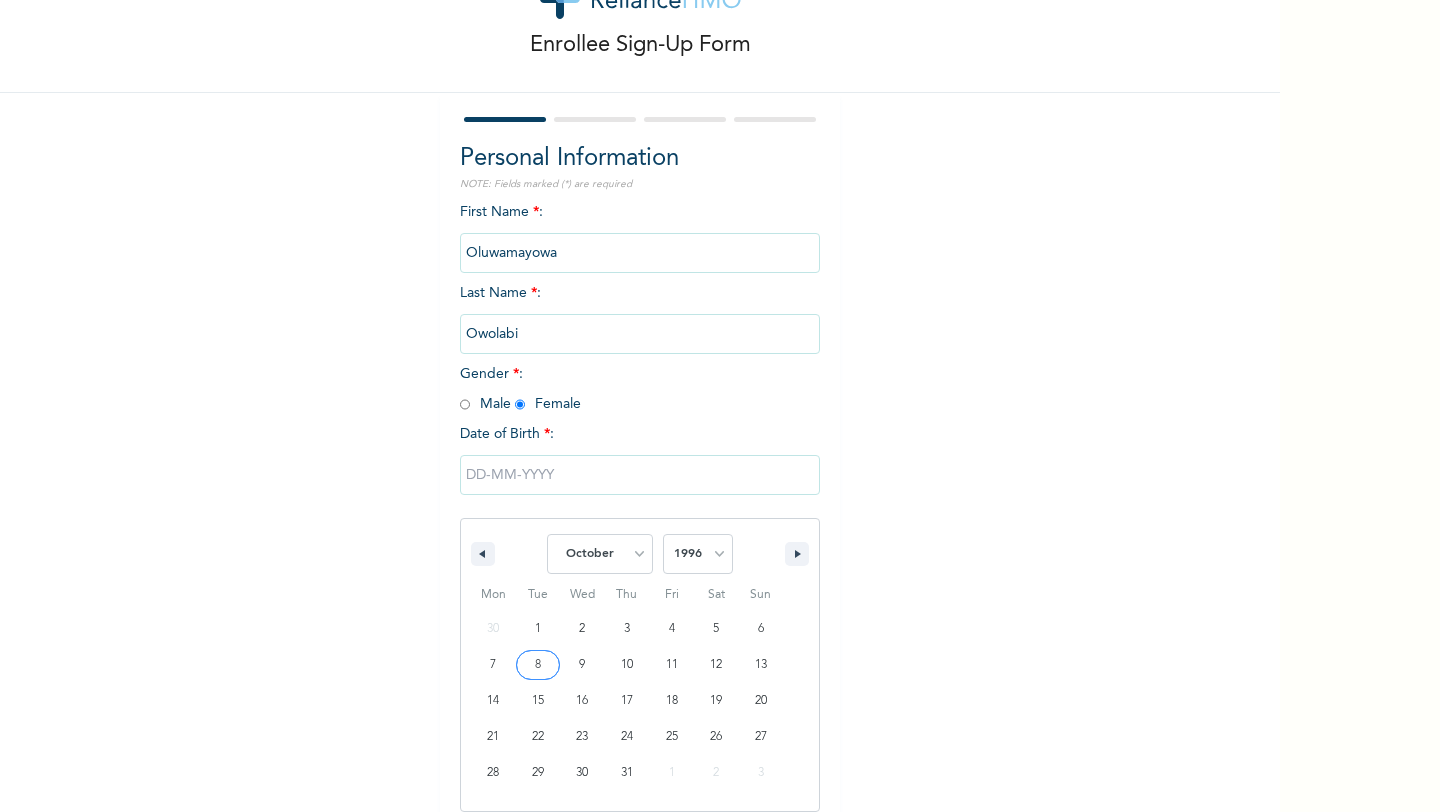 type on "[DATE]" 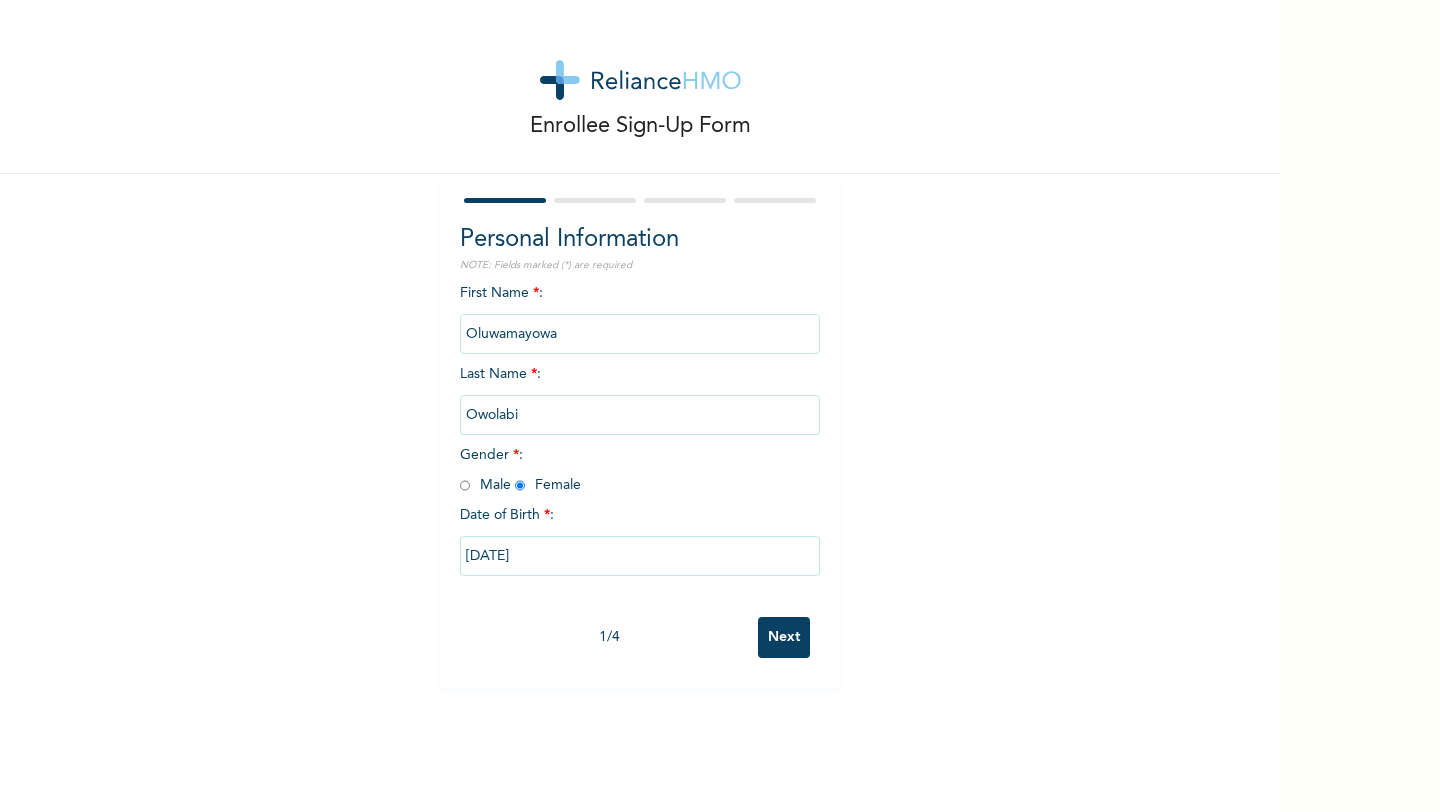 scroll, scrollTop: 0, scrollLeft: 0, axis: both 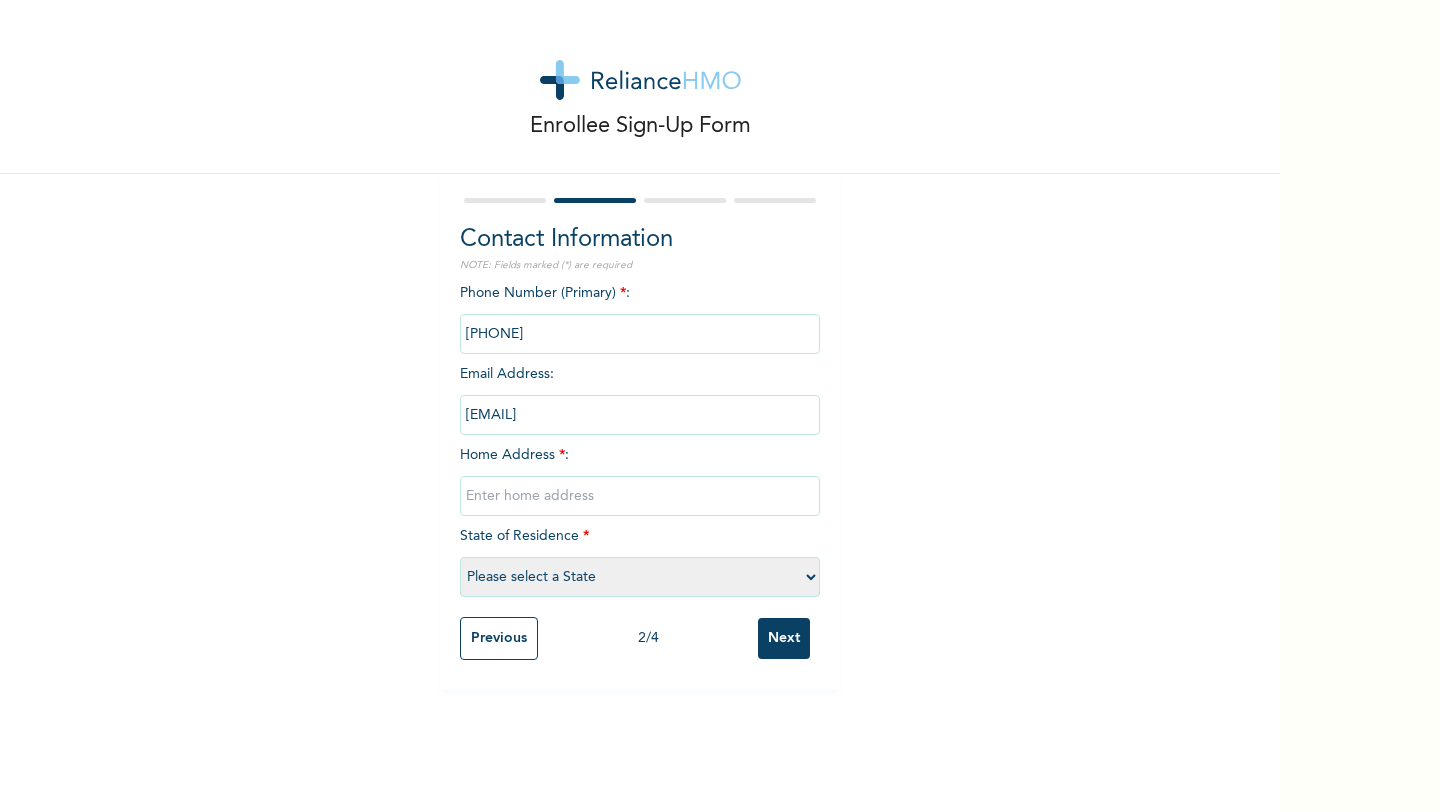 click on "[EMAIL]" at bounding box center (640, 415) 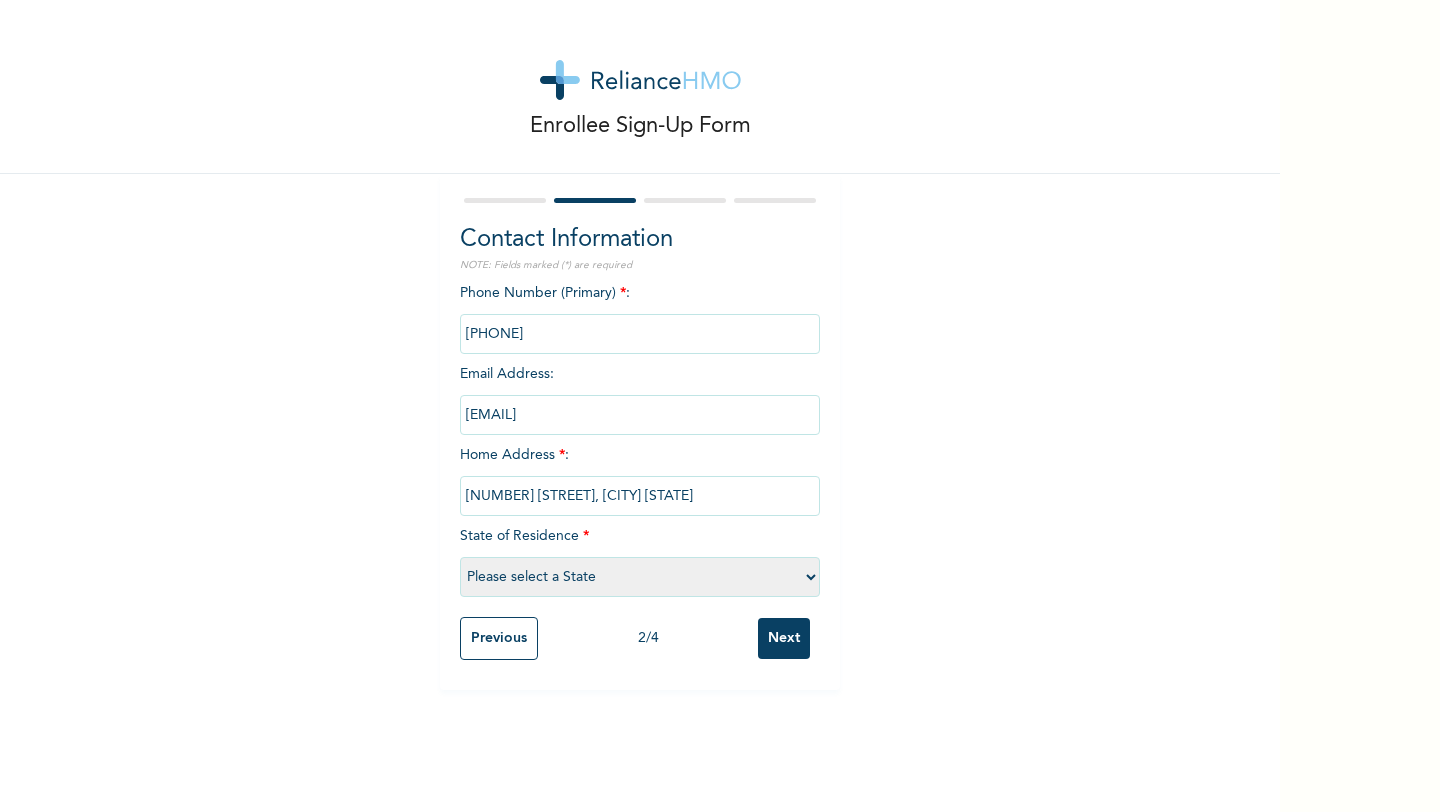 type on "[NUMBER] [STREET], [CITY] [STATE]" 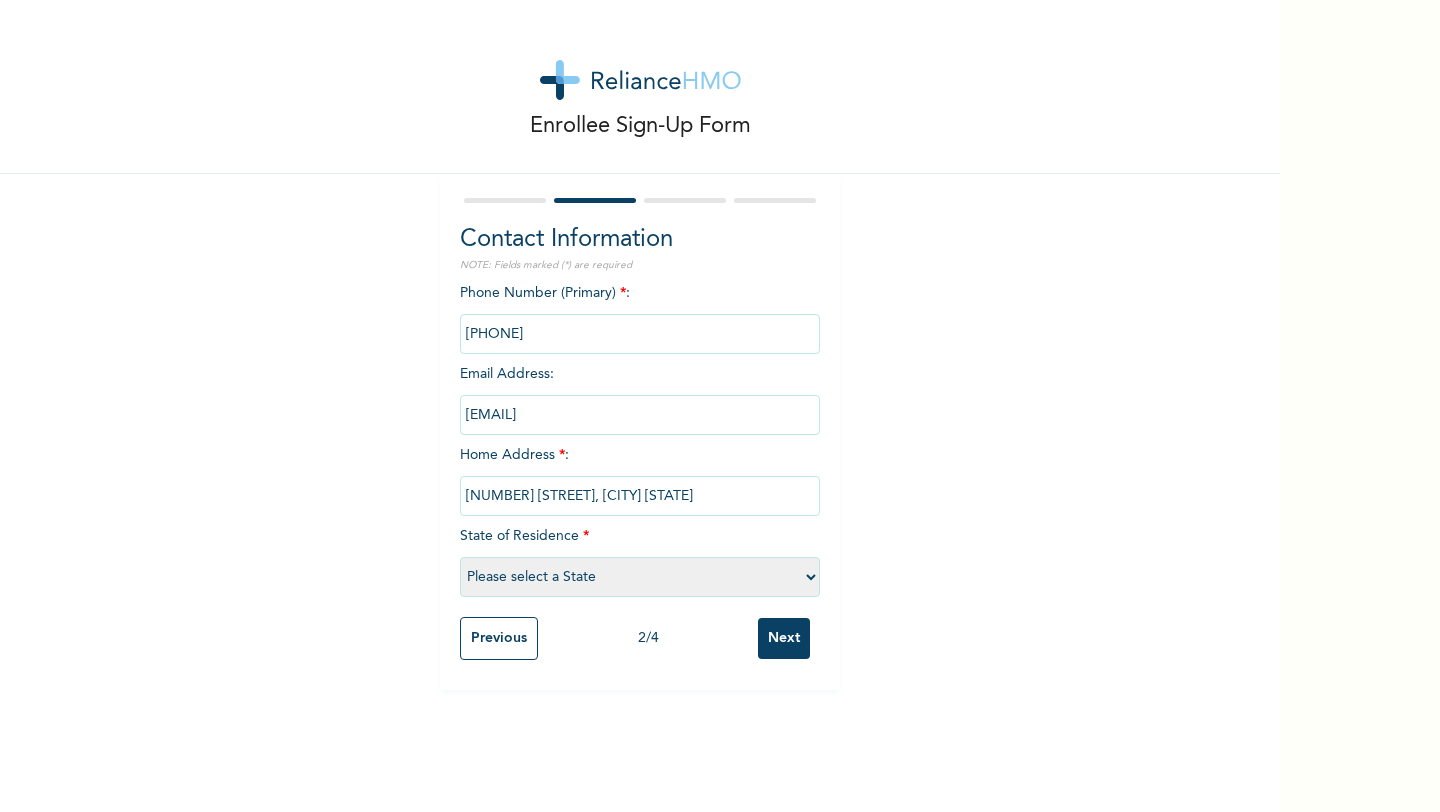 click on "Please select a State Abia Abuja (FCT) Adamawa Akwa Ibom Anambra Bauchi Bayelsa Benue Borno Cross River Delta Ebonyi Edo Ekiti Enugu Gombe Imo Jigawa Kaduna Kano Katsina Kebbi Kogi Kwara Lagos Nasarawa Niger Ogun Ondo Osun Oyo Plateau Rivers Sokoto Taraba Yobe Zamfara" at bounding box center (640, 577) 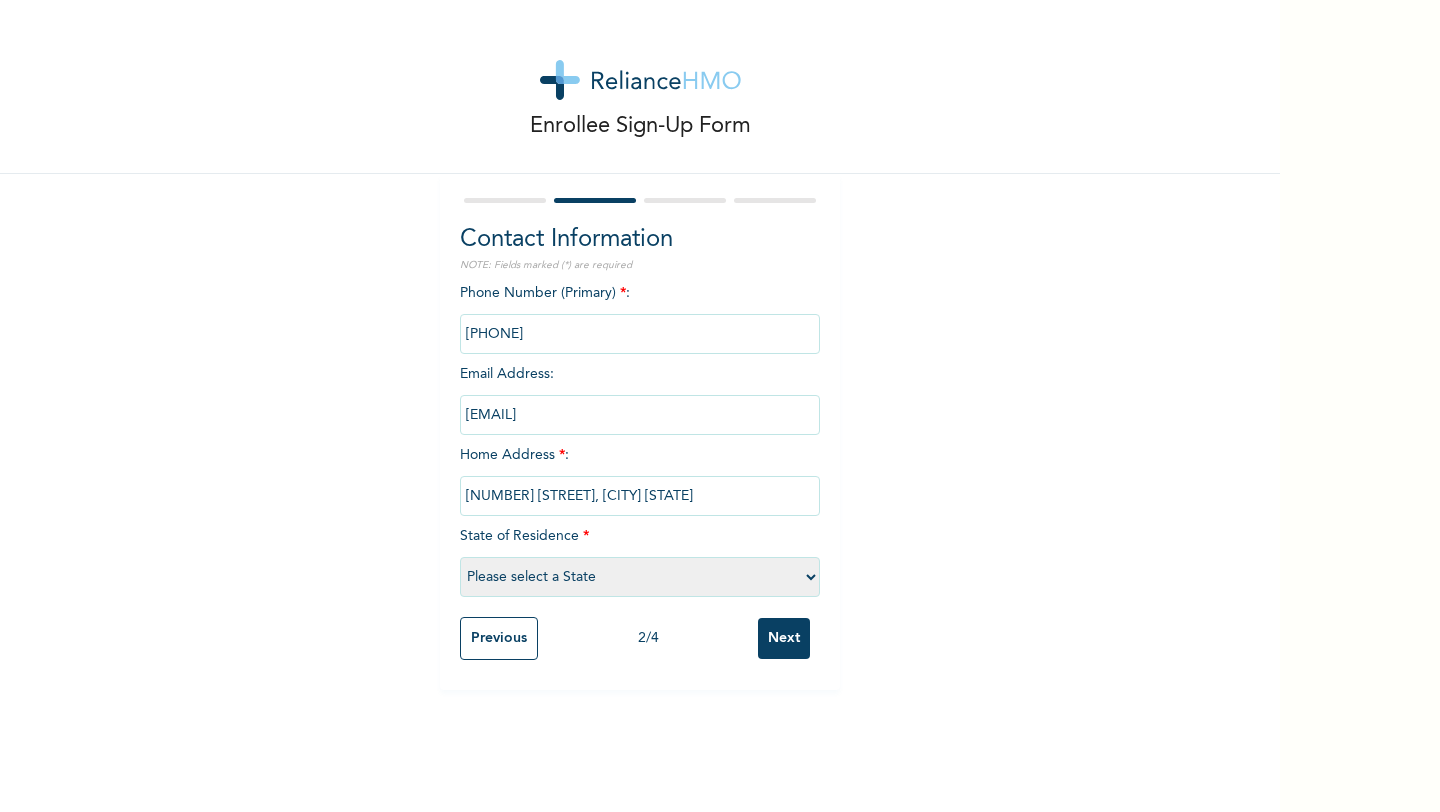 select on "25" 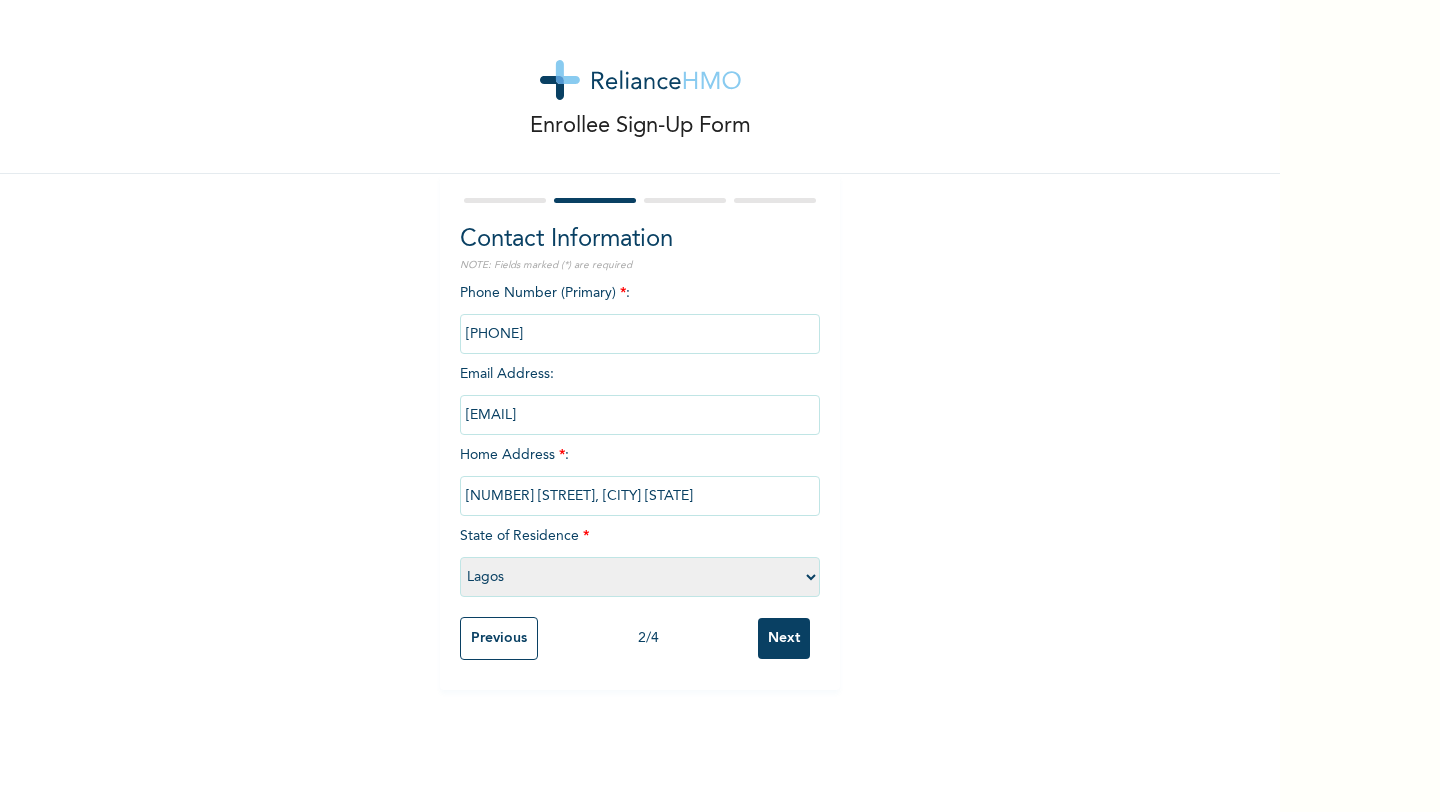 click on "Next" at bounding box center (784, 638) 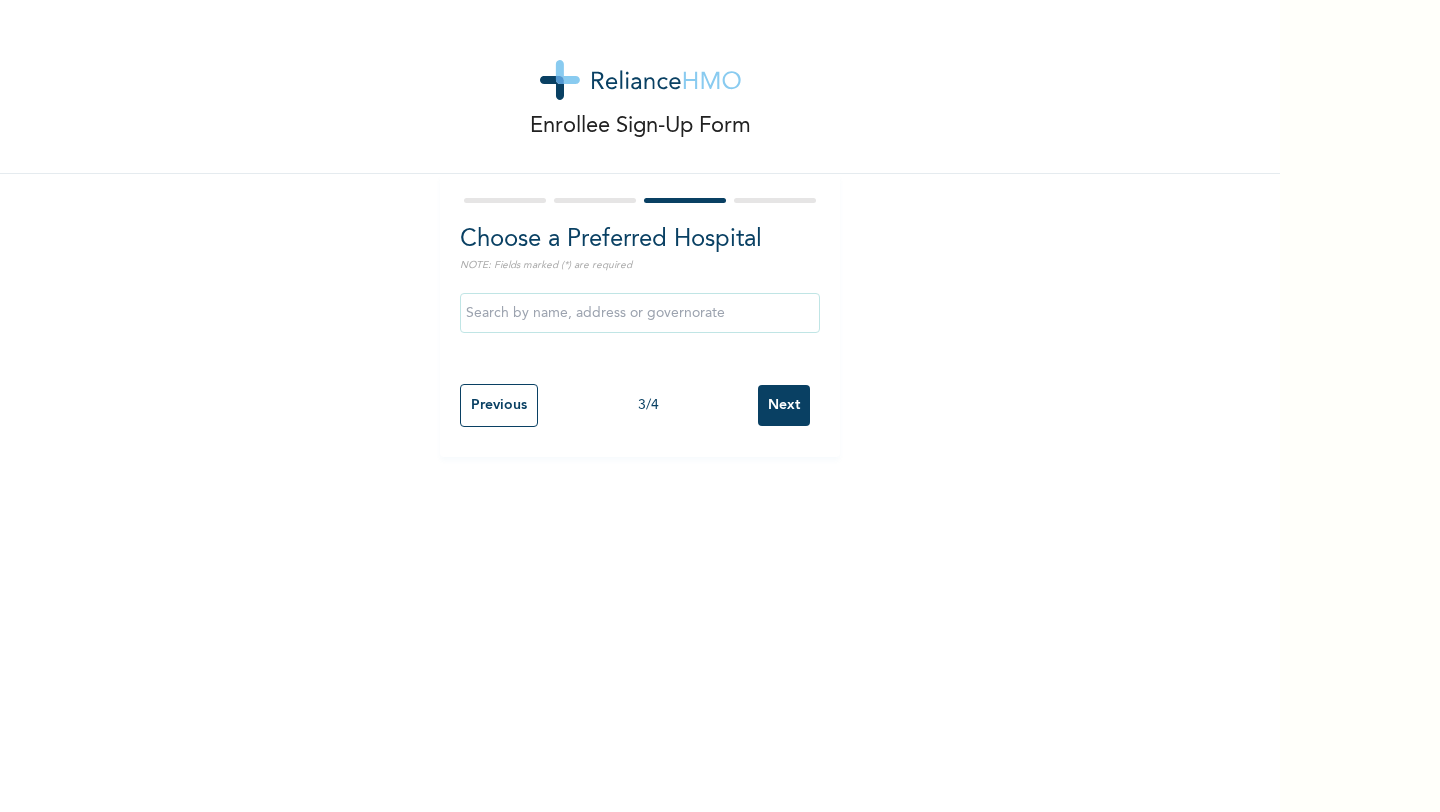 click at bounding box center [640, 313] 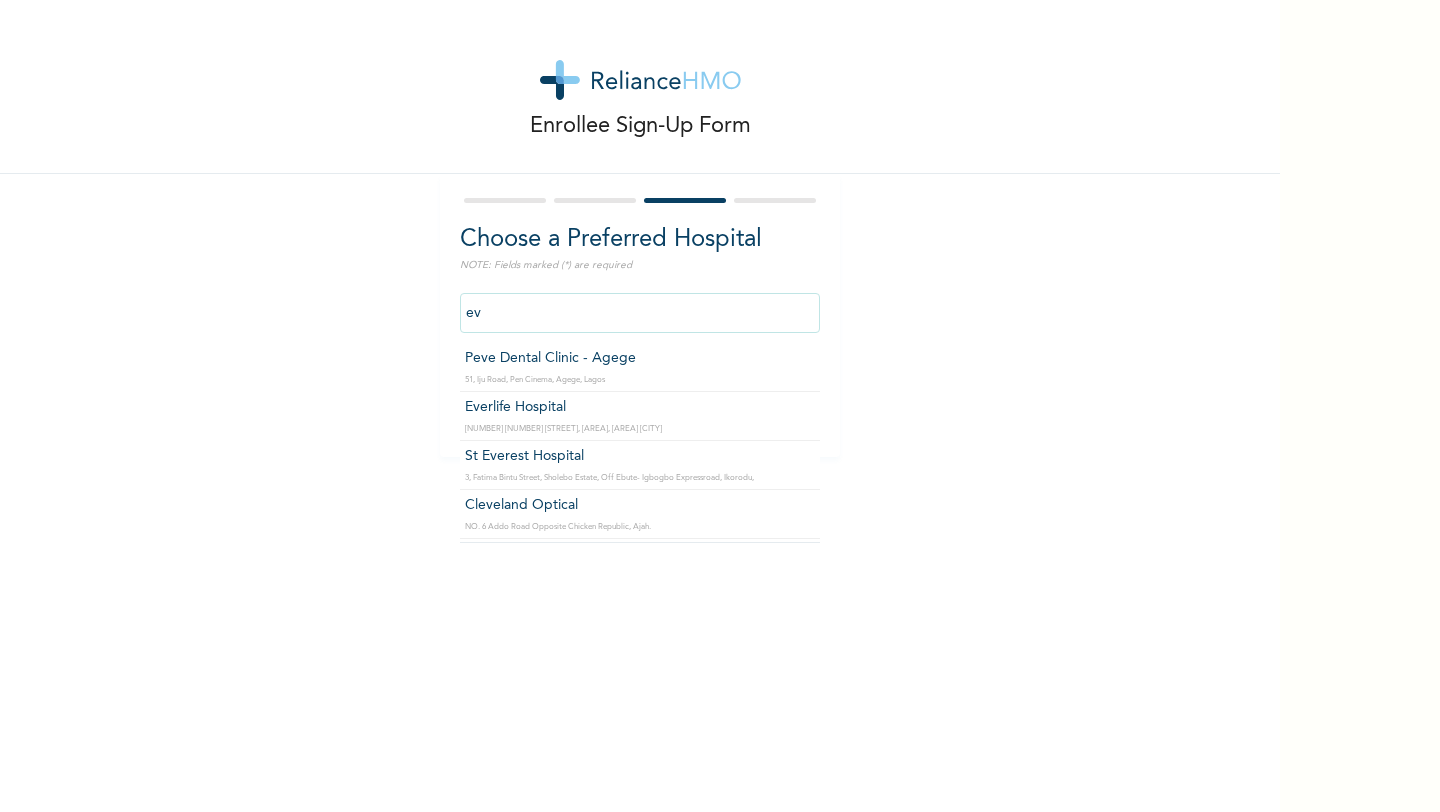 type on "e" 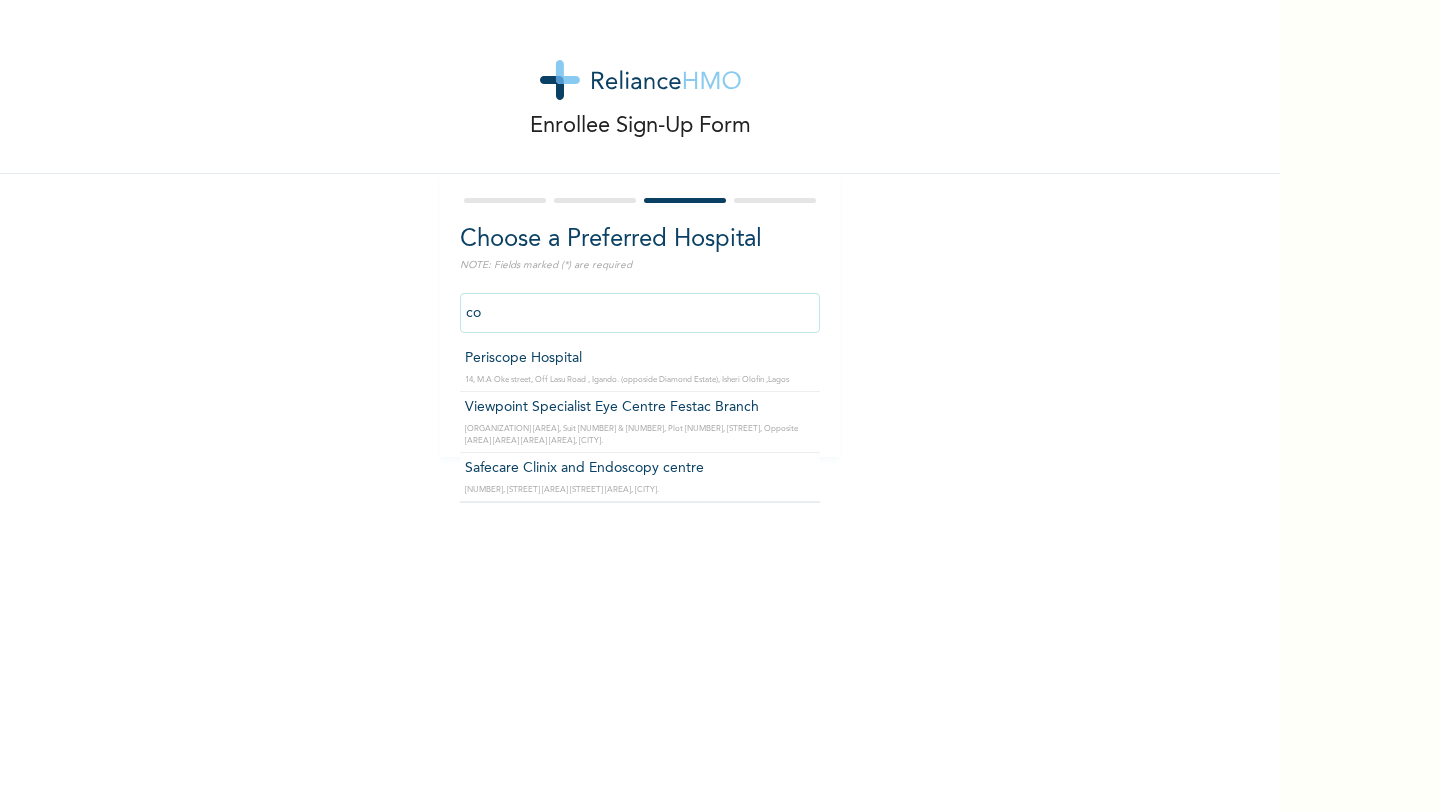 type on "c" 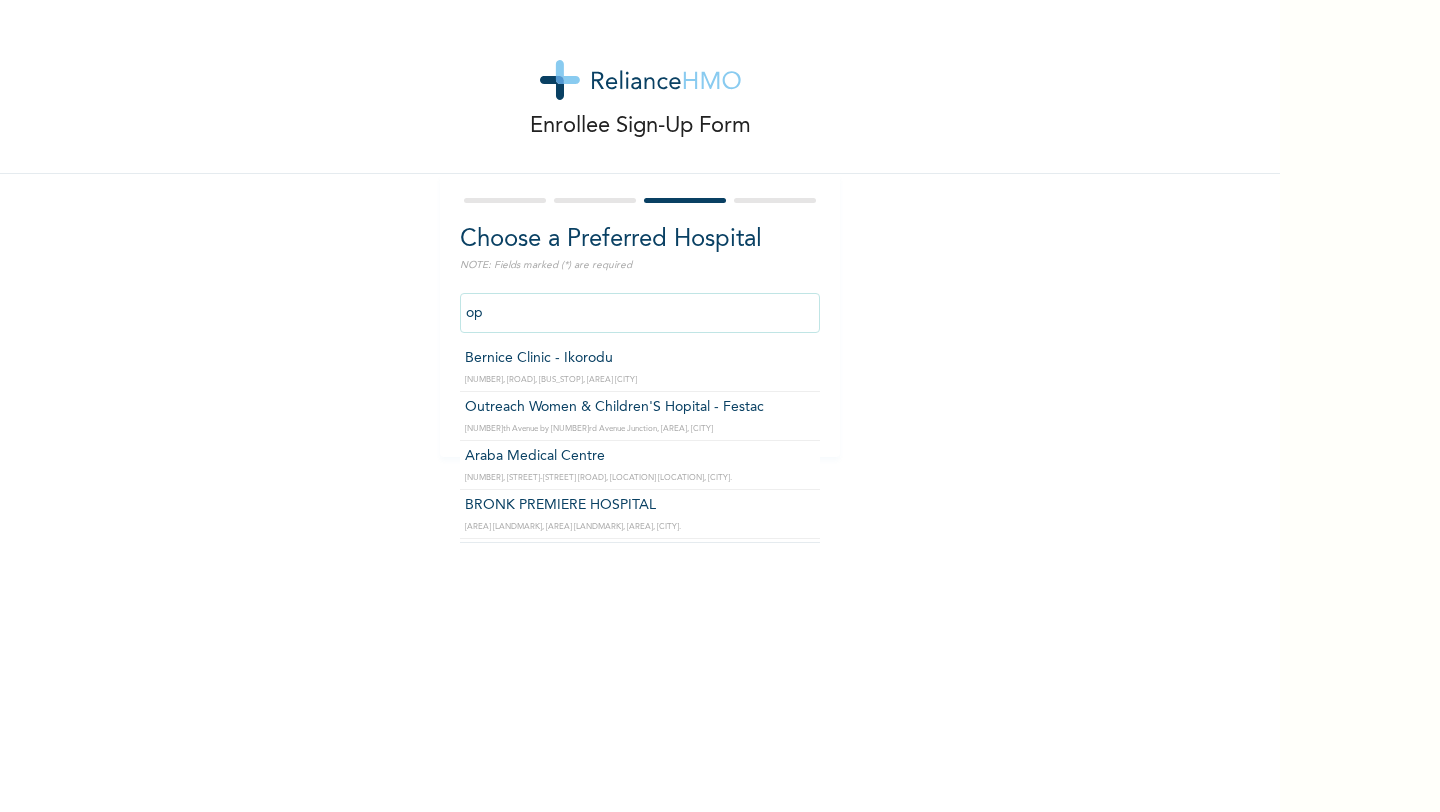 type on "o" 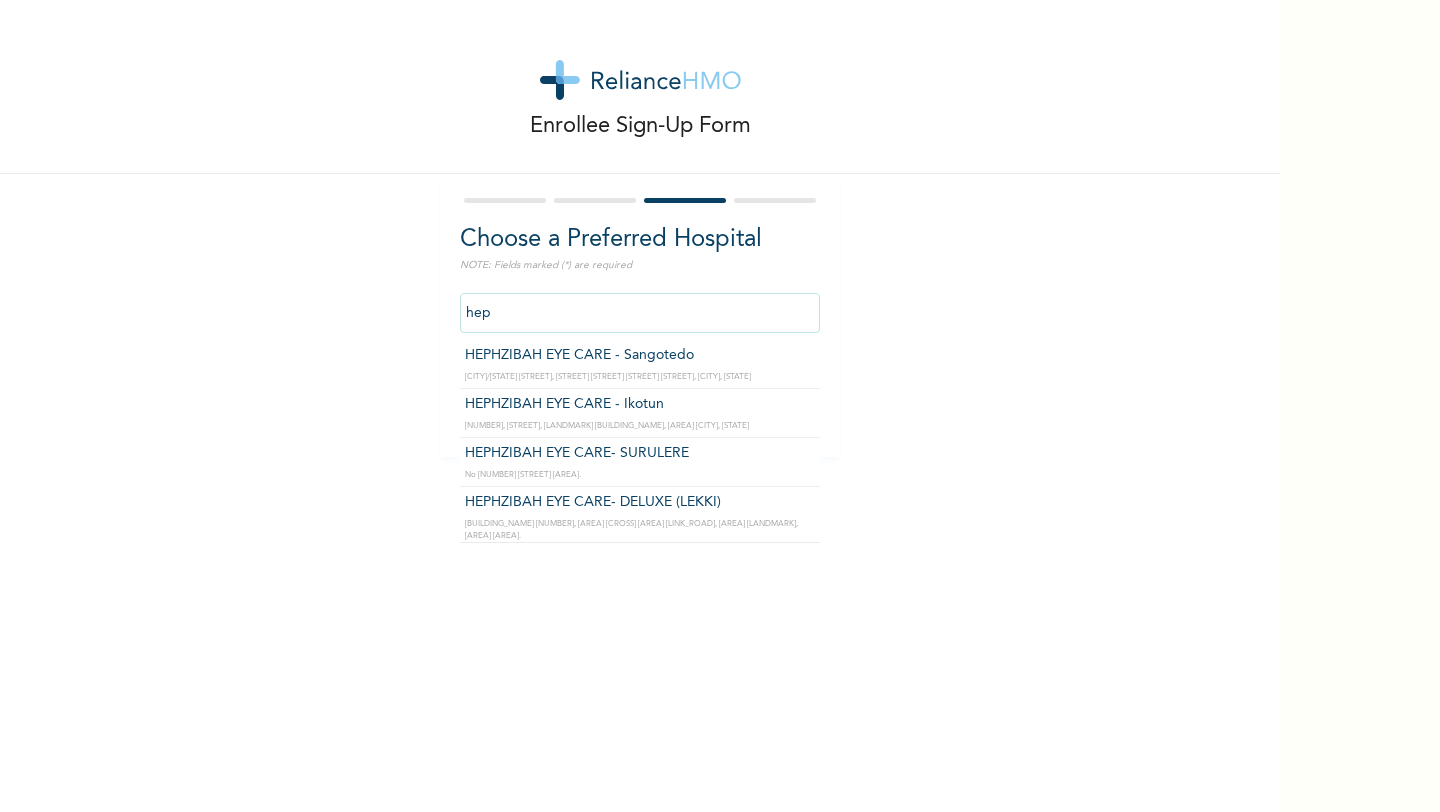 scroll, scrollTop: 535, scrollLeft: 0, axis: vertical 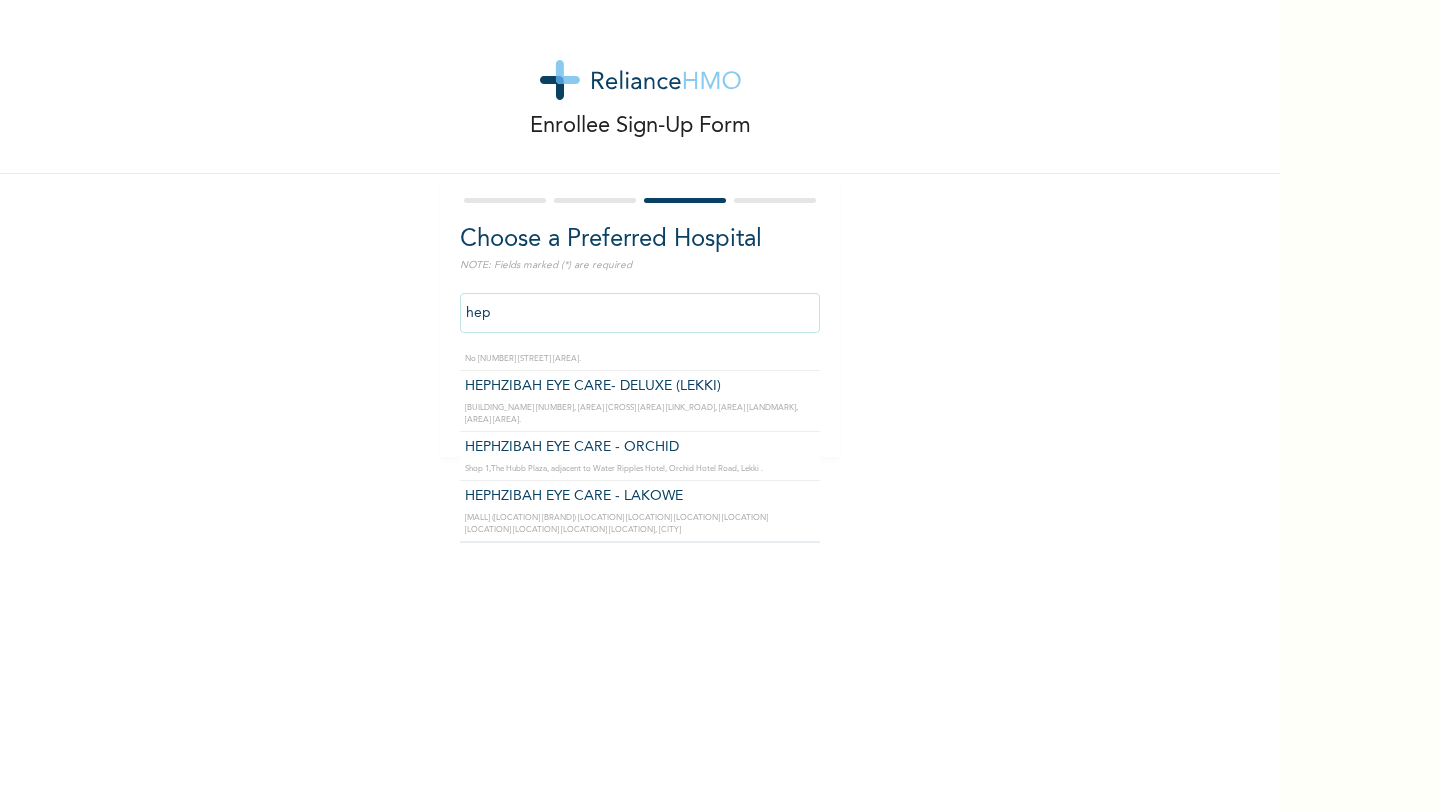 click on "hep" at bounding box center [640, 313] 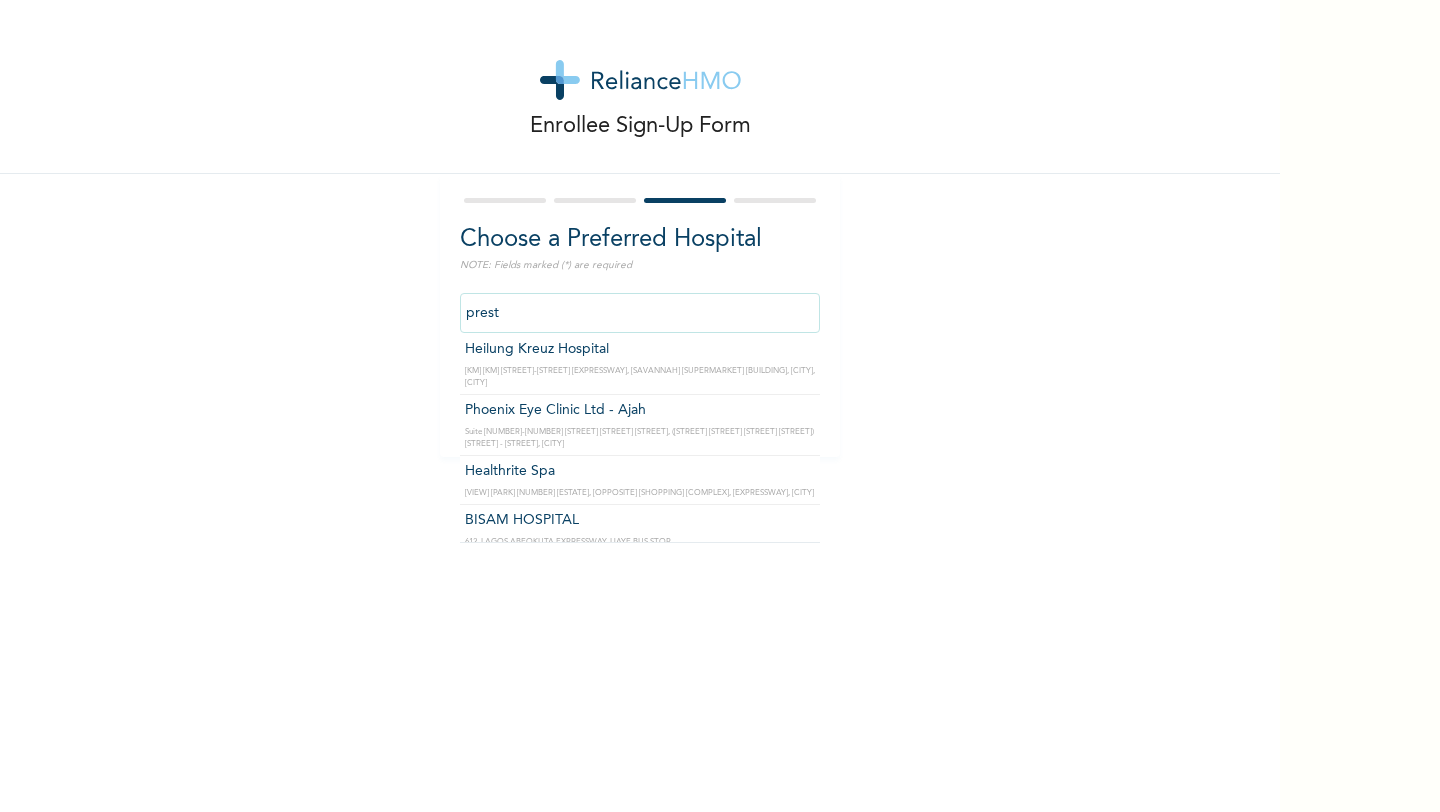 scroll, scrollTop: 0, scrollLeft: 0, axis: both 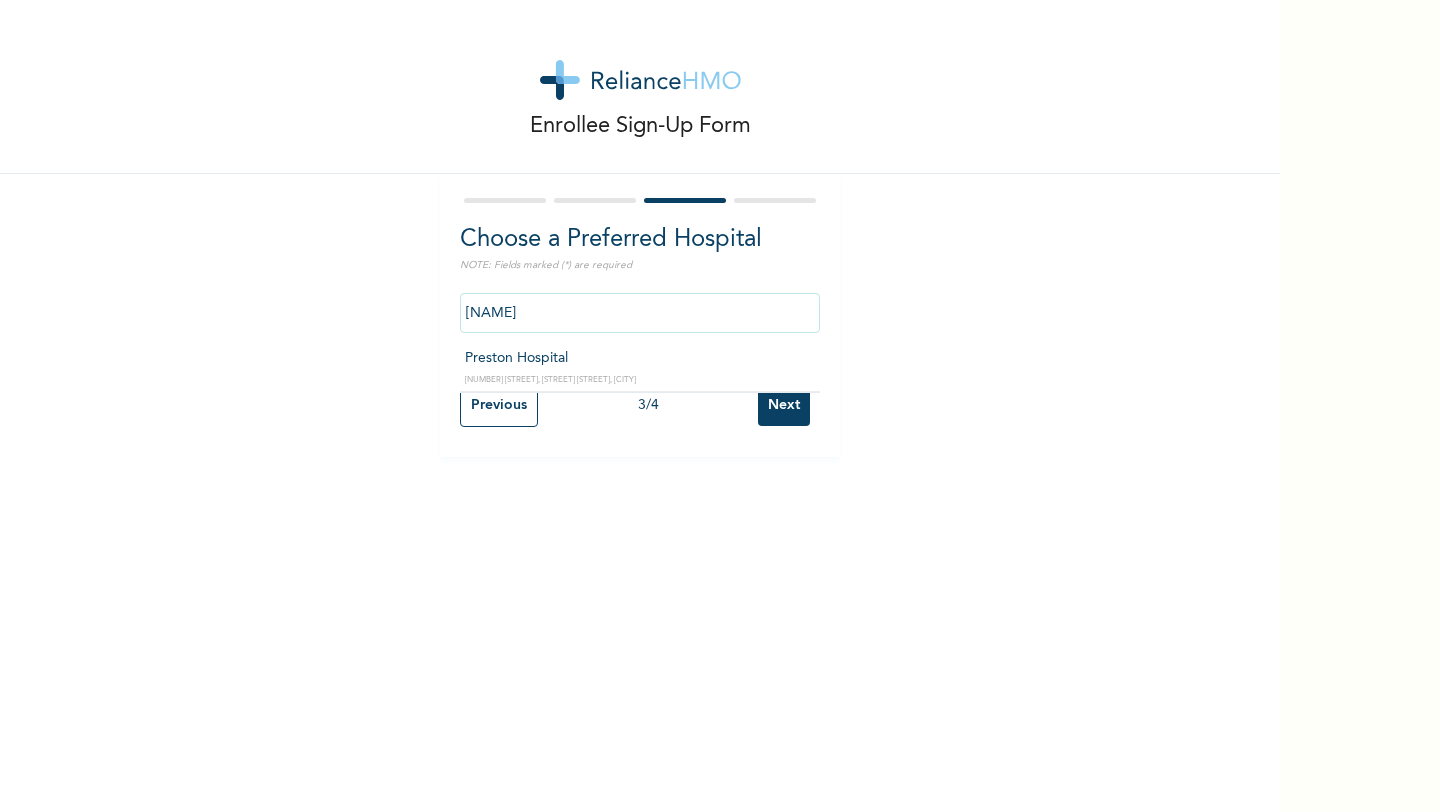 type on "Preston Hospital" 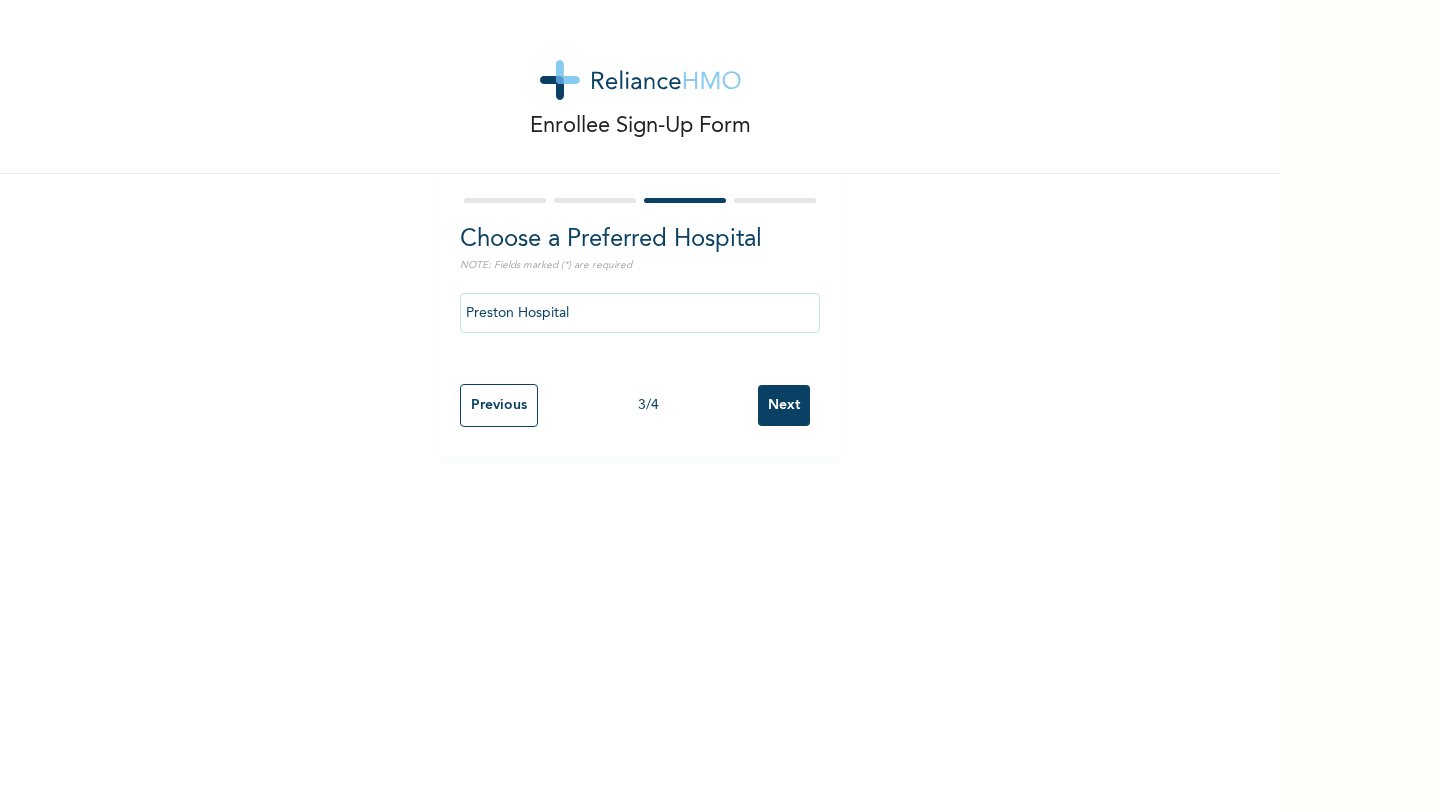 click on "Next" at bounding box center (784, 405) 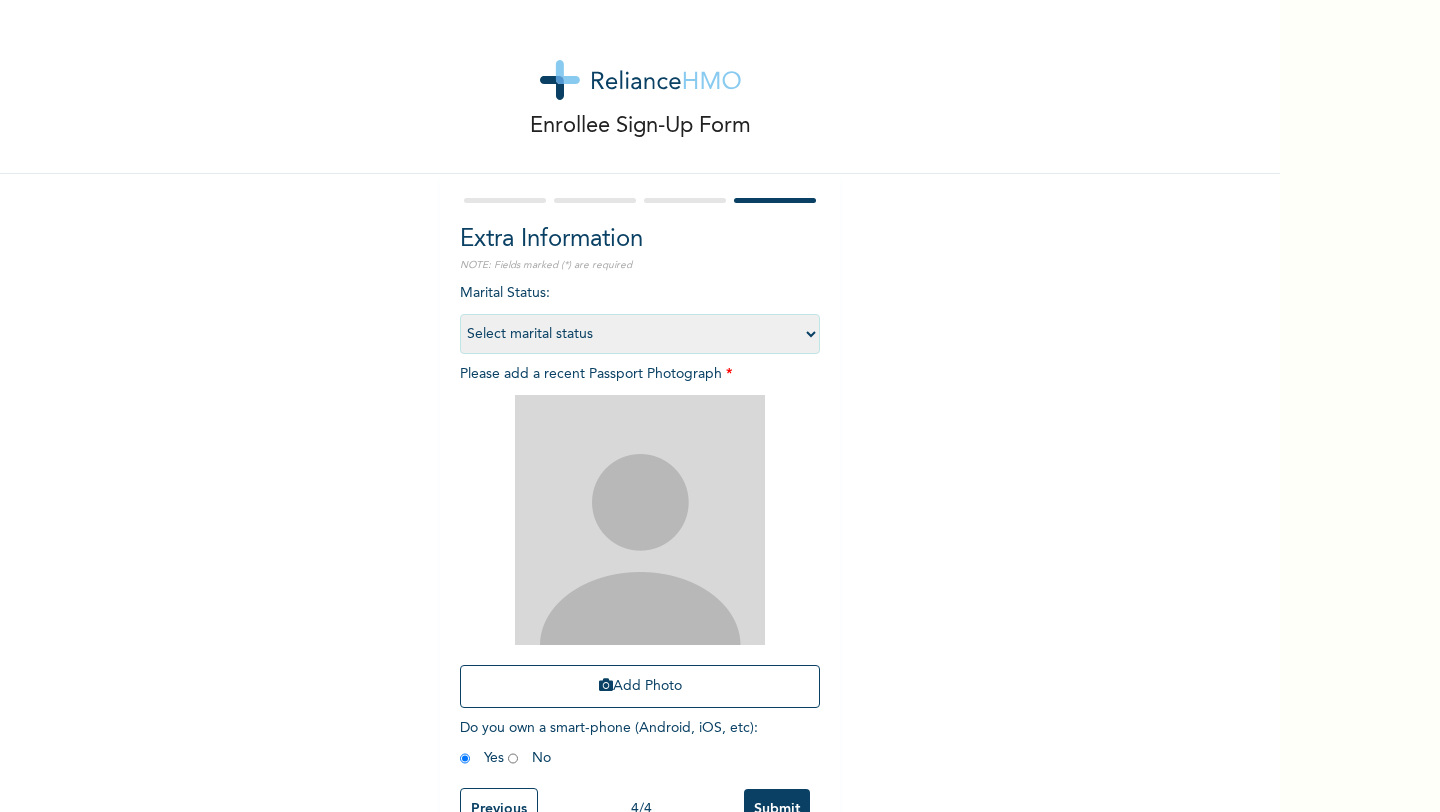 click on "Select marital status Single Married Divorced Widow/Widower" at bounding box center [640, 334] 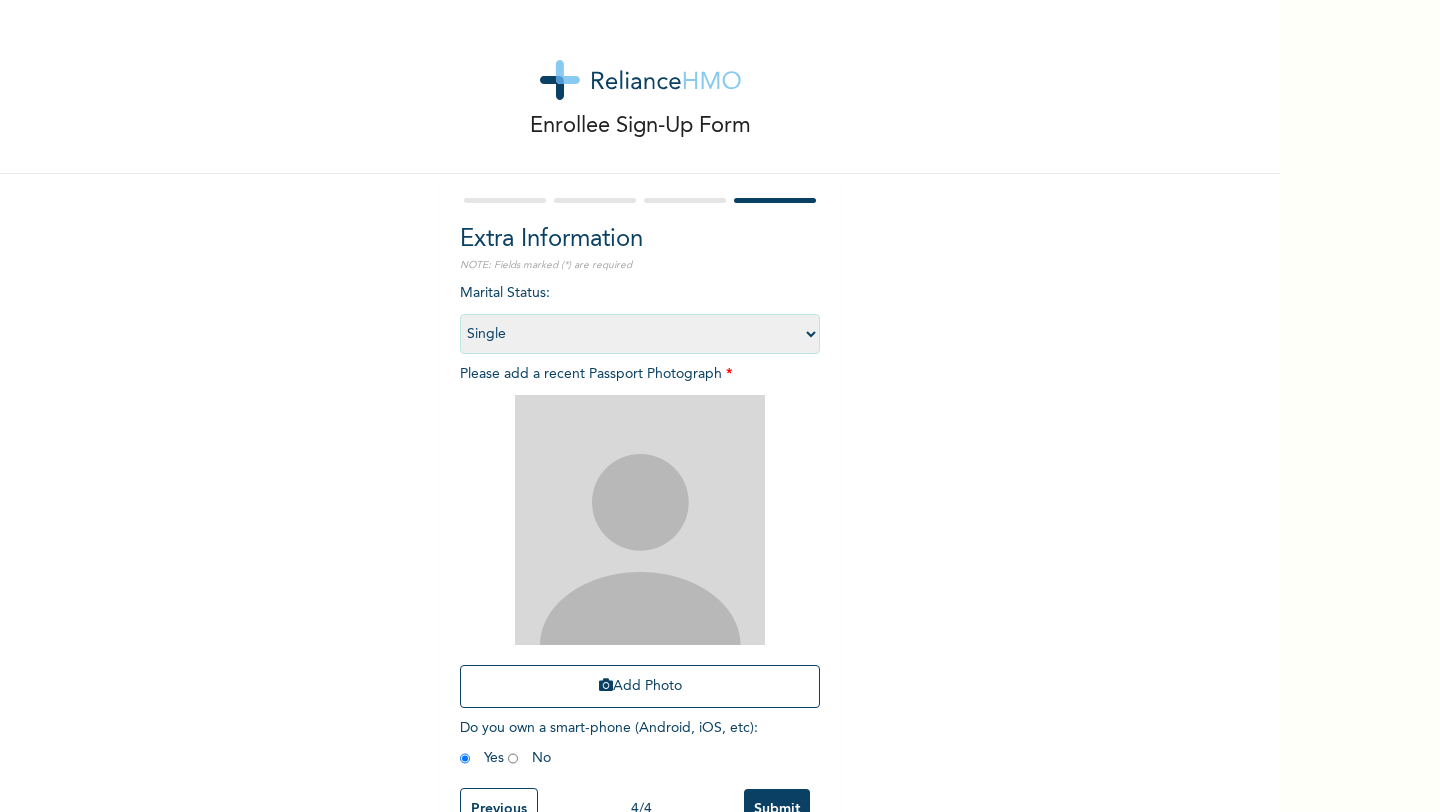 scroll, scrollTop: 51, scrollLeft: 0, axis: vertical 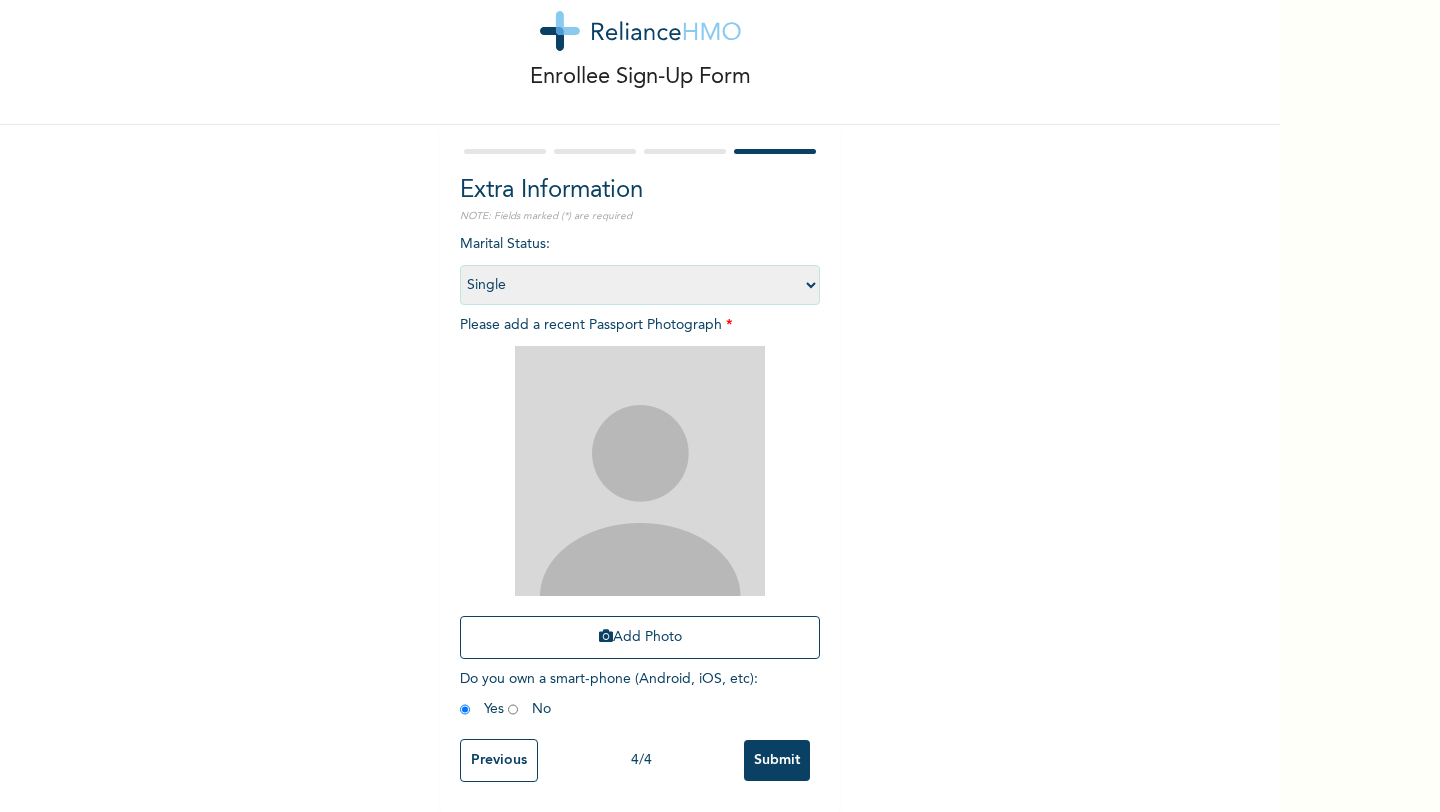 click on "Submit" at bounding box center (777, 760) 